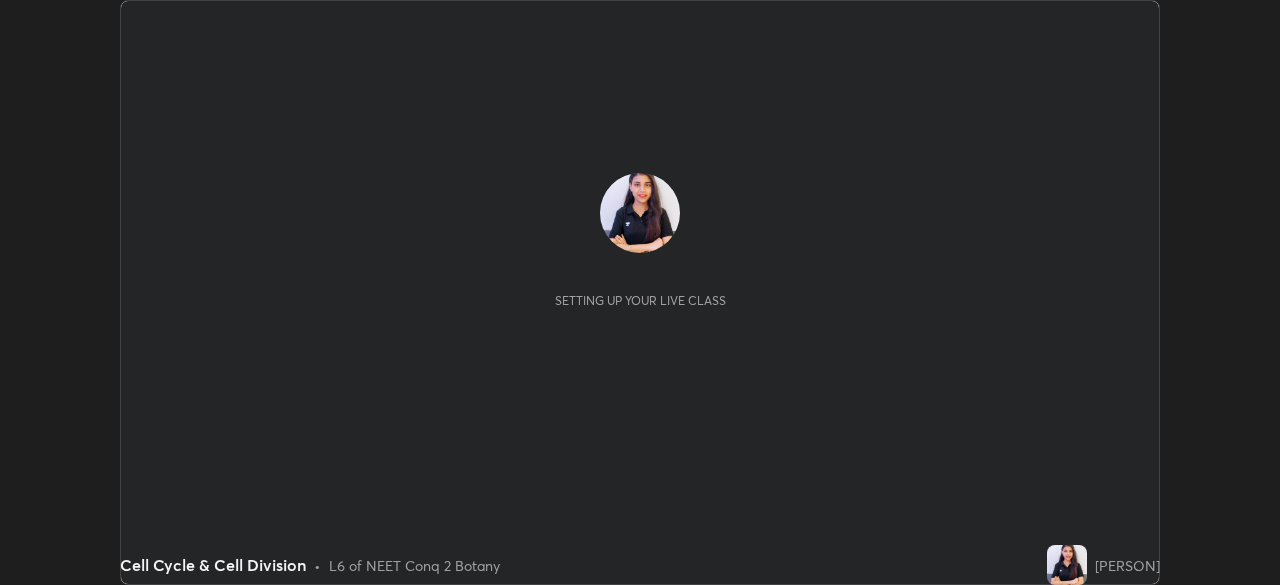 scroll, scrollTop: 0, scrollLeft: 0, axis: both 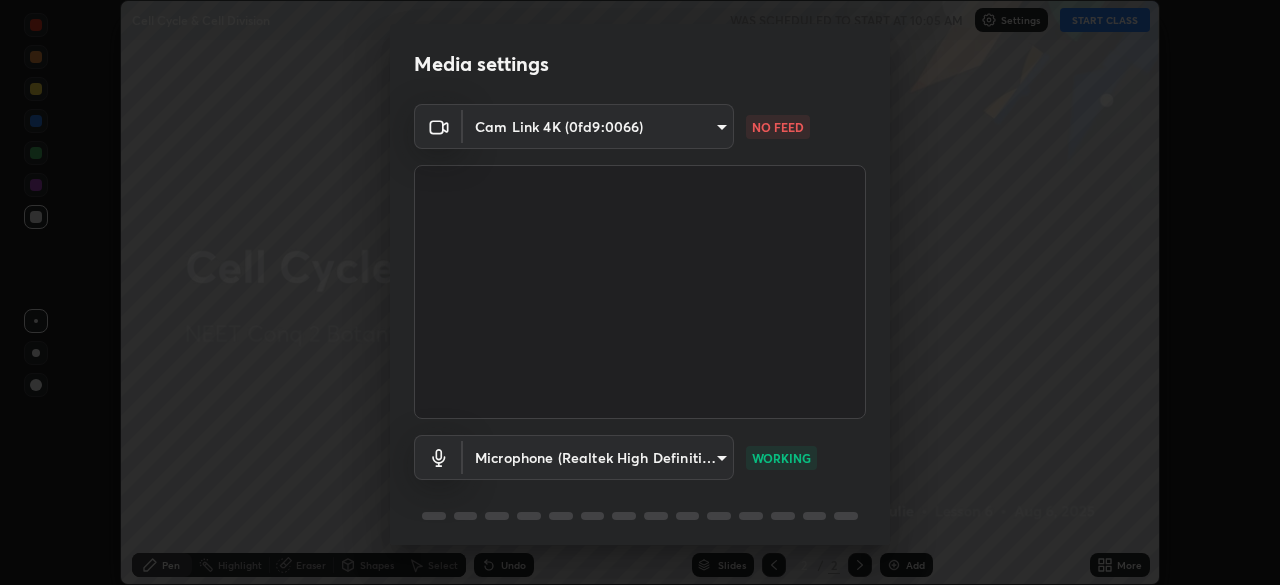 click on "Erase all Cell Cycle & Cell Division WAS SCHEDULED TO START AT  10:05 AM Settings START CLASS Setting up your live class Cell Cycle & Cell Division • L6 of NEET Conq 2 Botany [PERSON] Highlight Eraser Shapes Select Undo Slides 2 / 2 Add More Enable hand raising Enable raise hand to speak to learners. Once enabled, chat will be turned off temporarily. Enable x   No doubts shared Encourage your learners to ask a doubt for better clarity Report an issue Reason for reporting Buffering Chat not working Audio - Video sync issue Educator video quality low ​ Attach an image Report Media settings Cam Link 4K (0fd9:0066) a3d1e63d3991e7523db5491010b6dcb93186c3c444486d9abc4830aae806e346 NO FEED Microphone (Realtek High Definition Audio) 4911c24677a320ea05971e84c4a145a251b81c40be67ca7b2c4a6bbeca56c929 WORKING 1 / 5 Next" at bounding box center (640, 292) 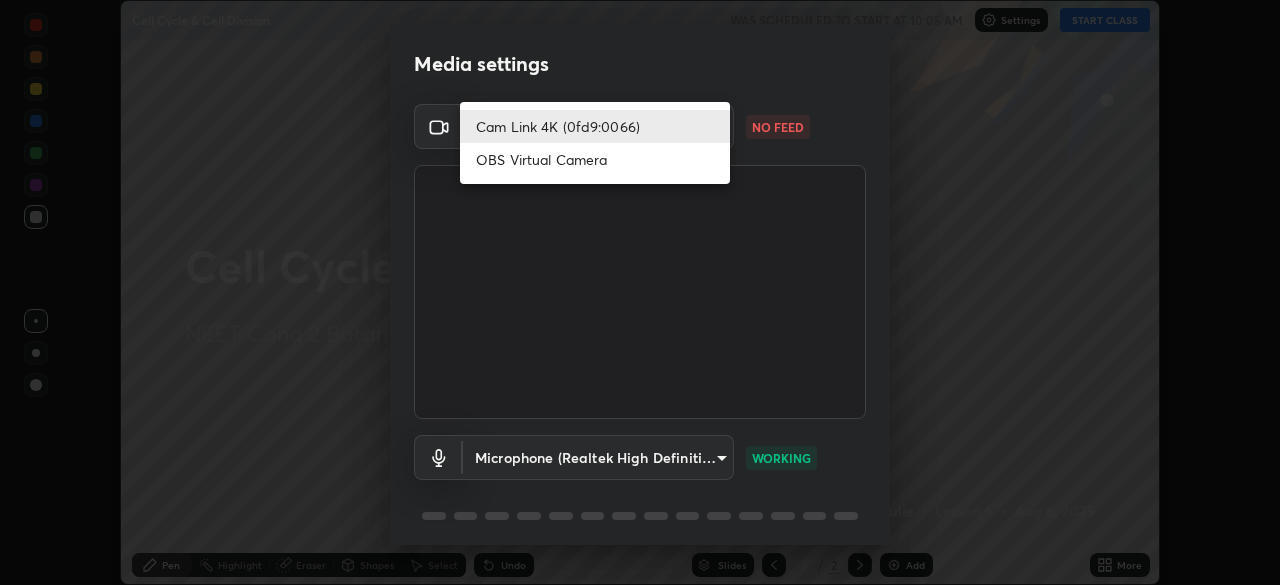 click at bounding box center (640, 292) 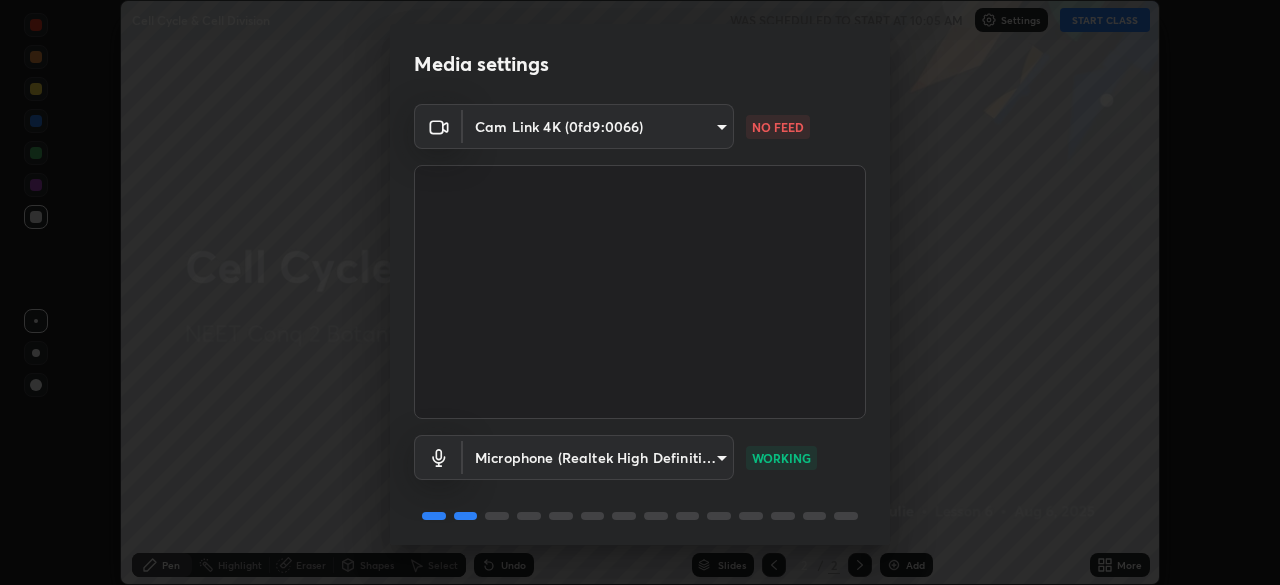 click on "Erase all Cell Cycle & Cell Division WAS SCHEDULED TO START AT  10:05 AM Settings START CLASS Setting up your live class Cell Cycle & Cell Division • L6 of NEET Conq 2 Botany [PERSON] Highlight Eraser Shapes Select Undo Slides 2 / 2 Add More Enable hand raising Enable raise hand to speak to learners. Once enabled, chat will be turned off temporarily. Enable x   No doubts shared Encourage your learners to ask a doubt for better clarity Report an issue Reason for reporting Buffering Chat not working Audio - Video sync issue Educator video quality low ​ Attach an image Report Media settings Cam Link 4K (0fd9:0066) a3d1e63d3991e7523db5491010b6dcb93186c3c444486d9abc4830aae806e346 NO FEED Microphone (Realtek High Definition Audio) 4911c24677a320ea05971e84c4a145a251b81c40be67ca7b2c4a6bbeca56c929 WORKING 1 / 5 Next" at bounding box center [640, 292] 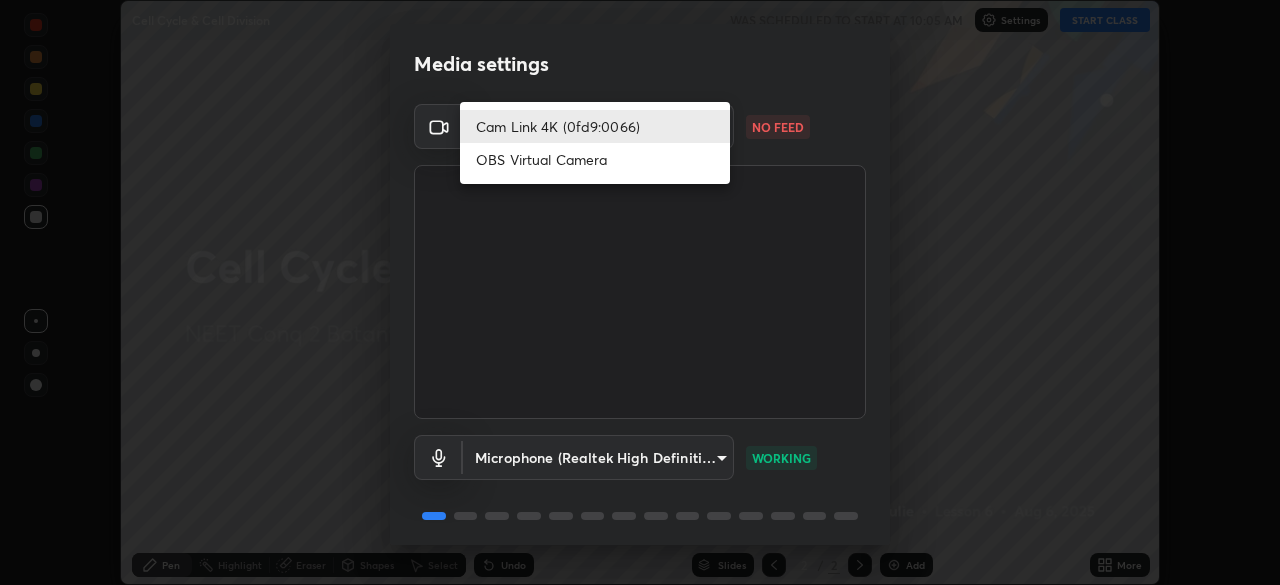 click on "Cam Link 4K (0fd9:0066)" at bounding box center (595, 126) 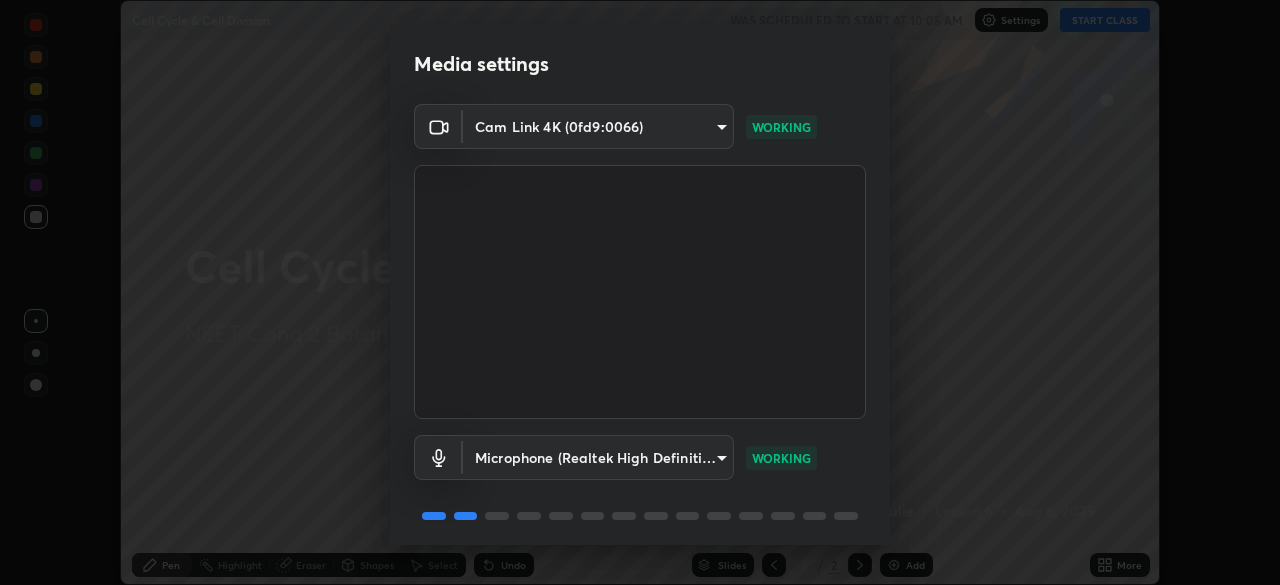 scroll, scrollTop: 71, scrollLeft: 0, axis: vertical 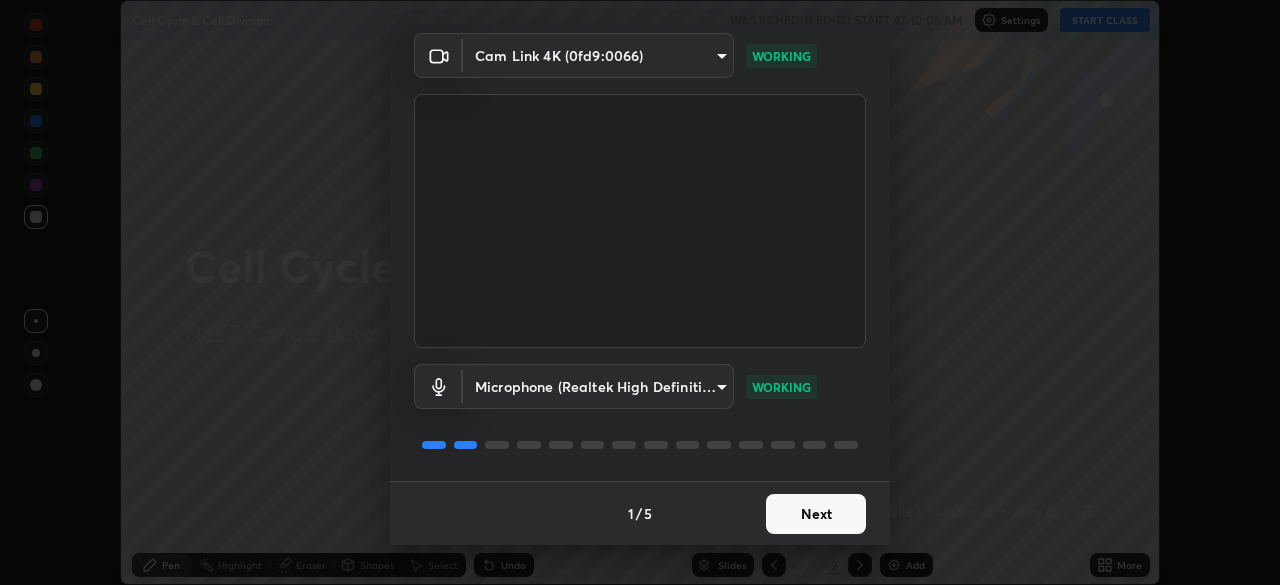 click on "Next" at bounding box center [816, 514] 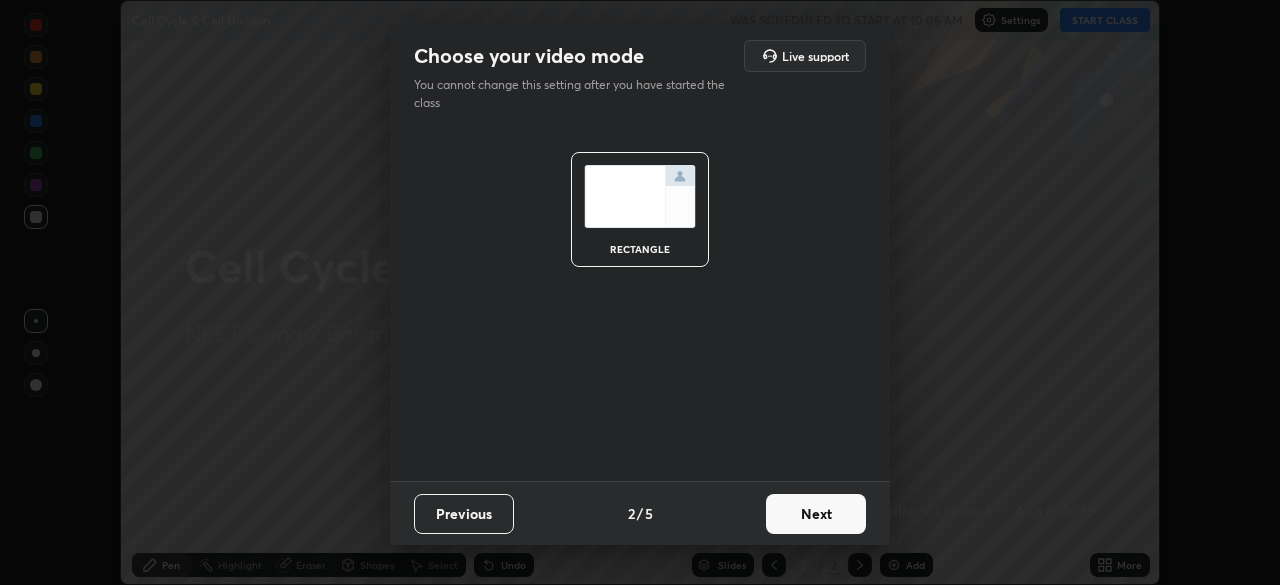 scroll, scrollTop: 0, scrollLeft: 0, axis: both 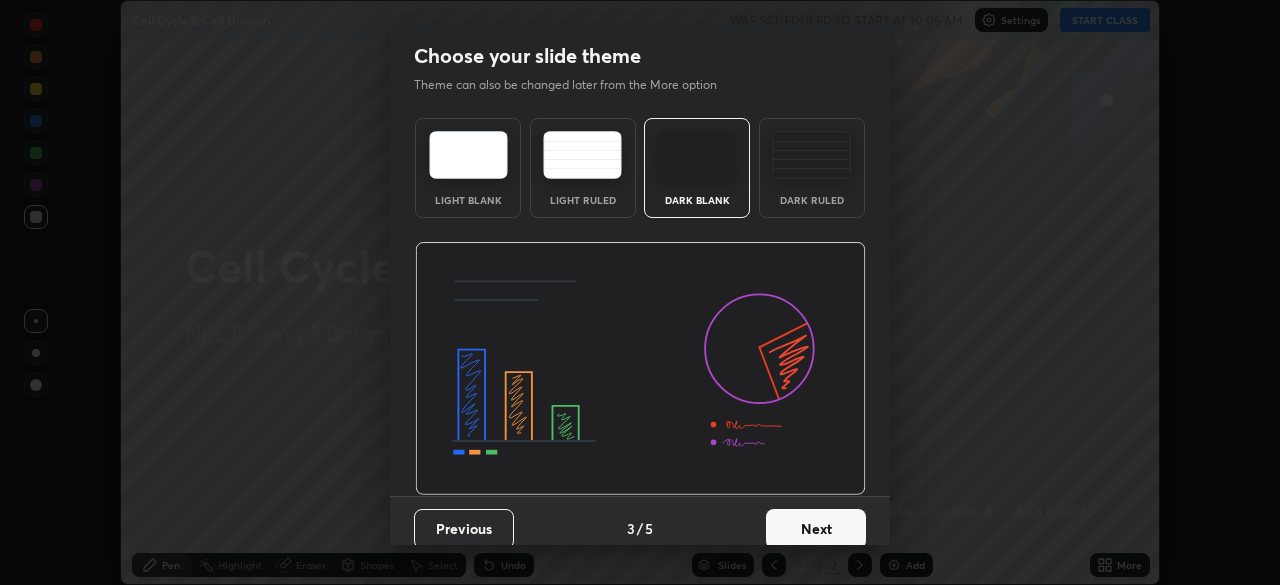 click on "Next" at bounding box center (816, 529) 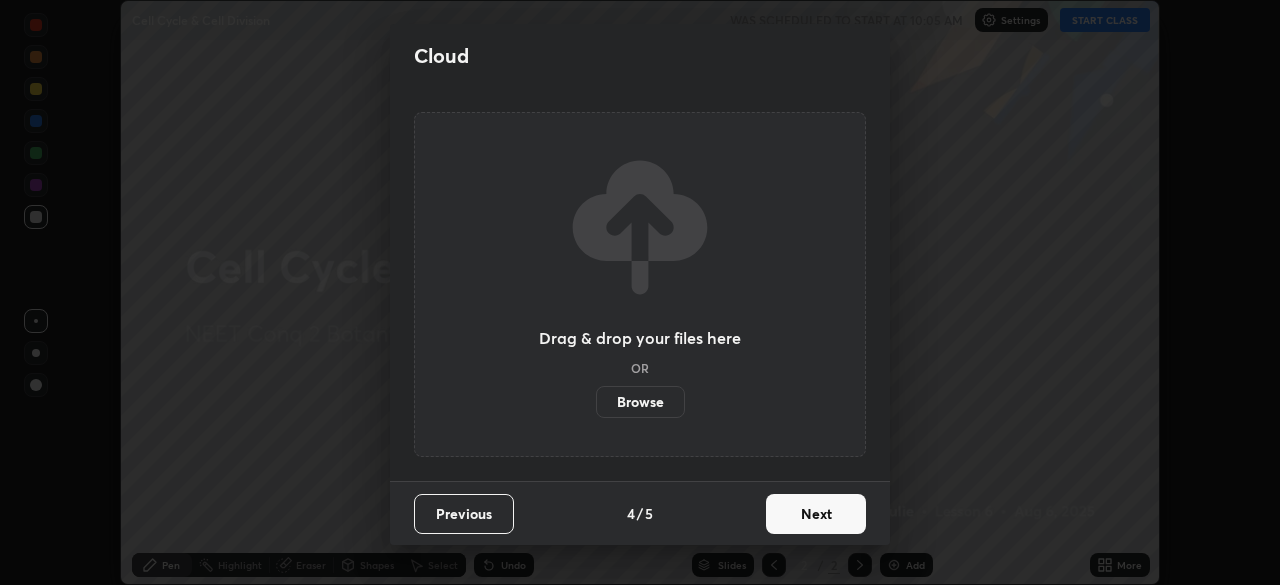 click on "Next" at bounding box center [816, 514] 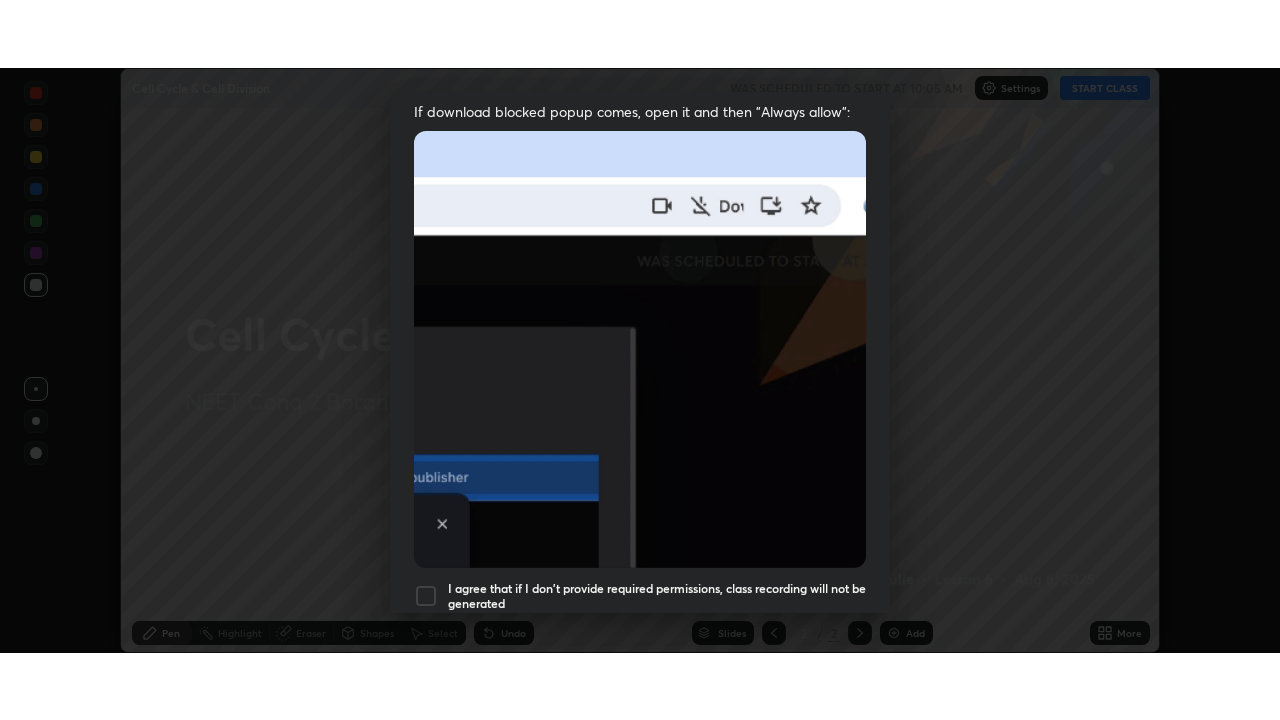 scroll, scrollTop: 479, scrollLeft: 0, axis: vertical 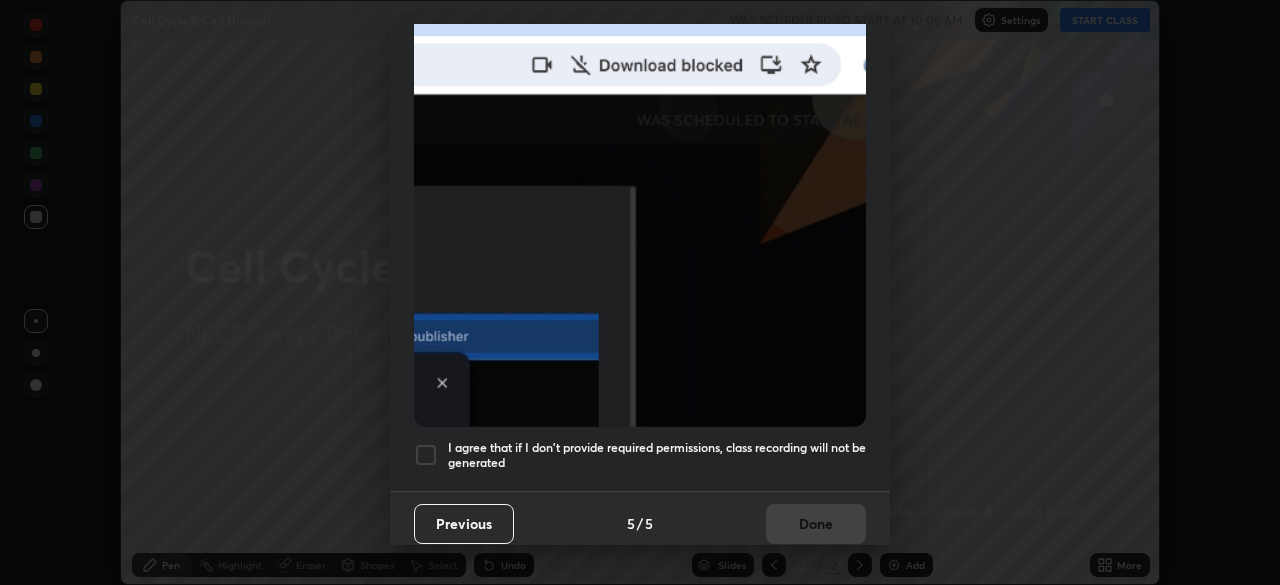 click at bounding box center [426, 455] 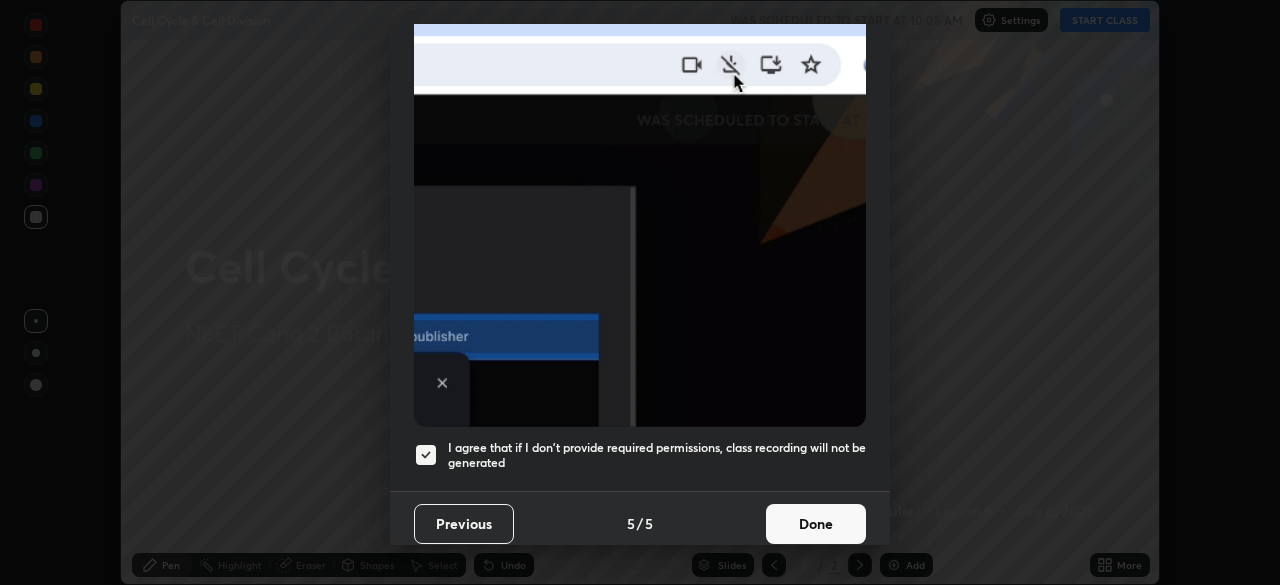 click on "Done" at bounding box center (816, 524) 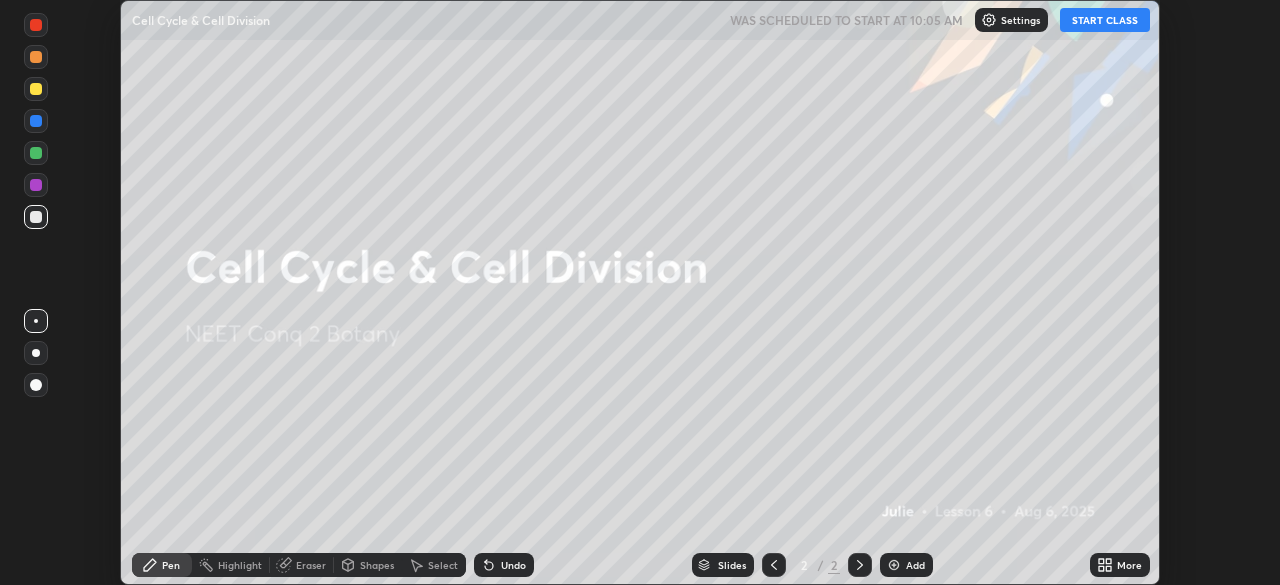 click 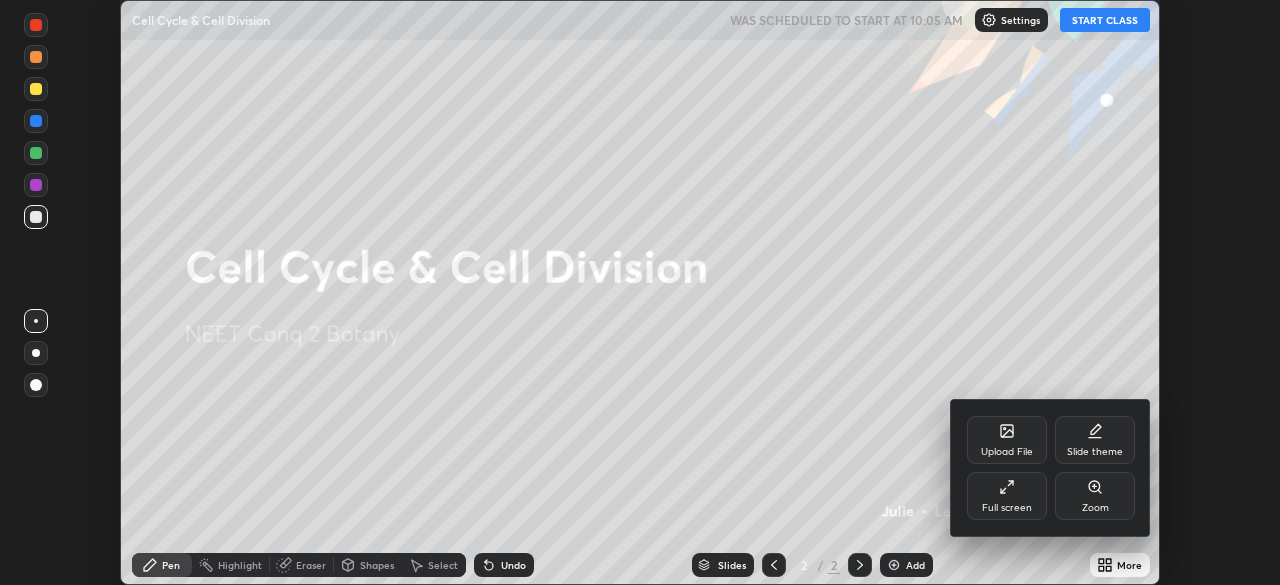 click 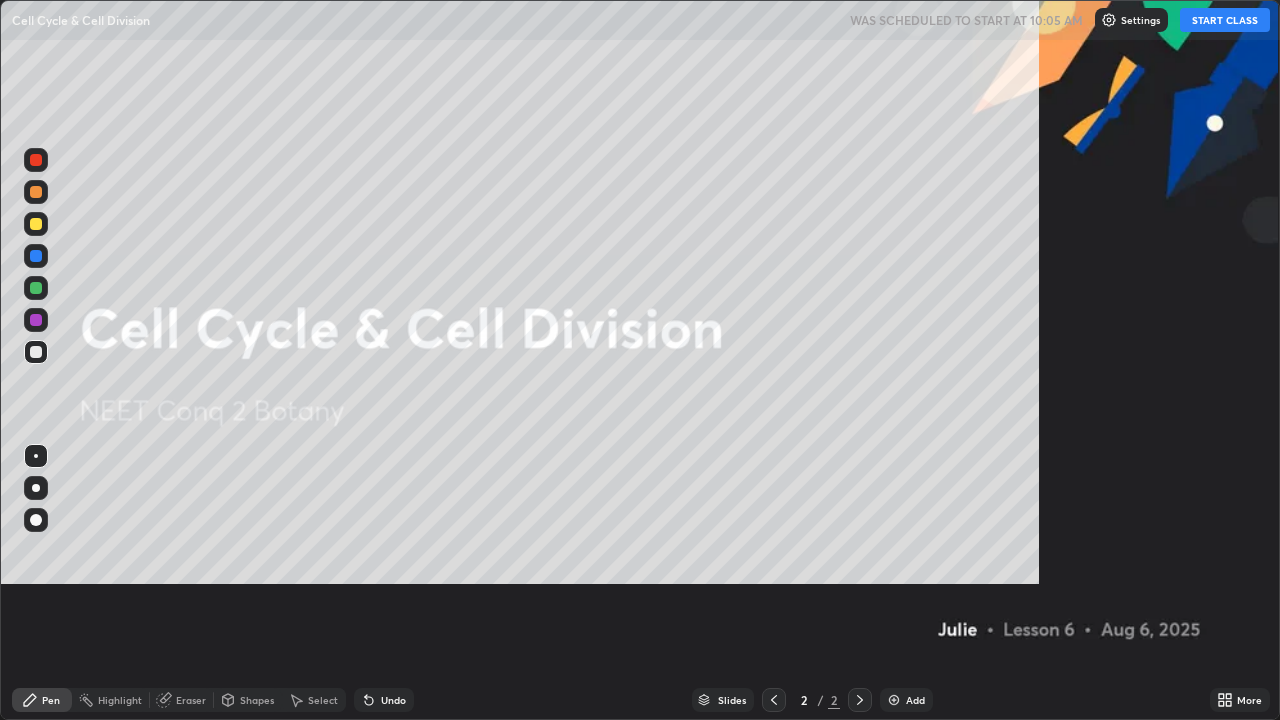 scroll, scrollTop: 99280, scrollLeft: 98720, axis: both 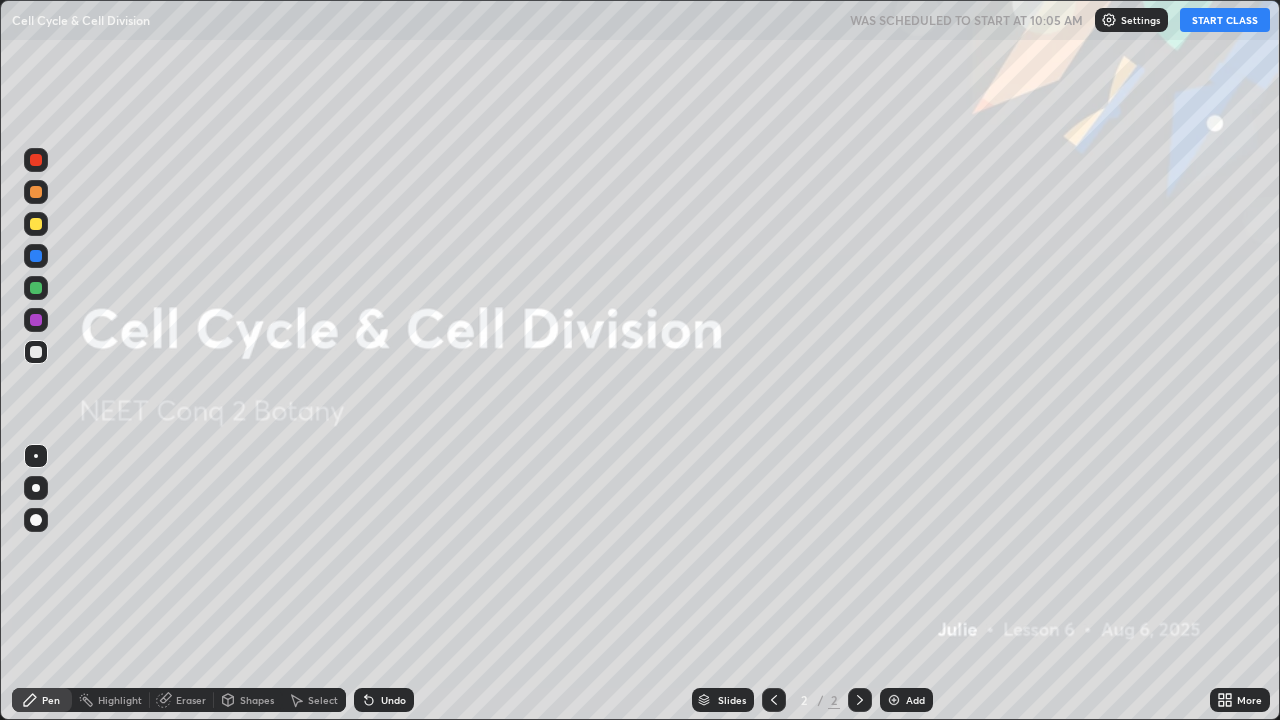 click on "START CLASS" at bounding box center [1225, 20] 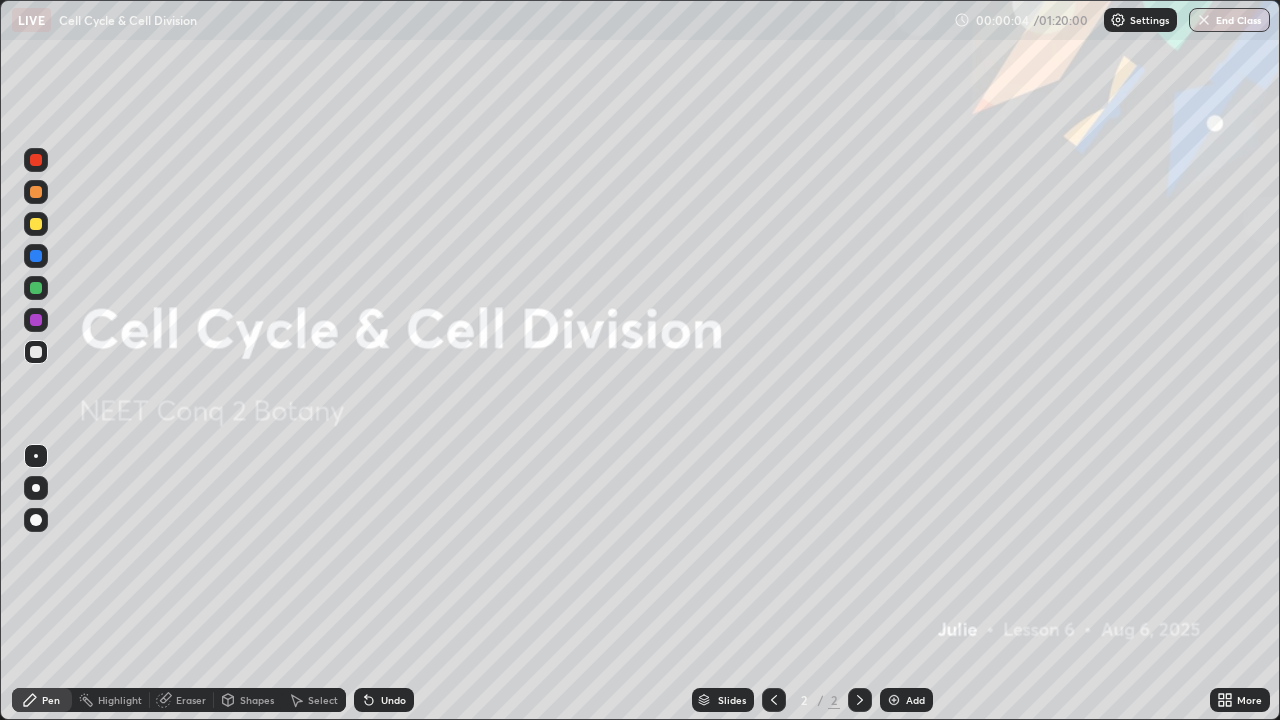 click on "Add" at bounding box center (915, 700) 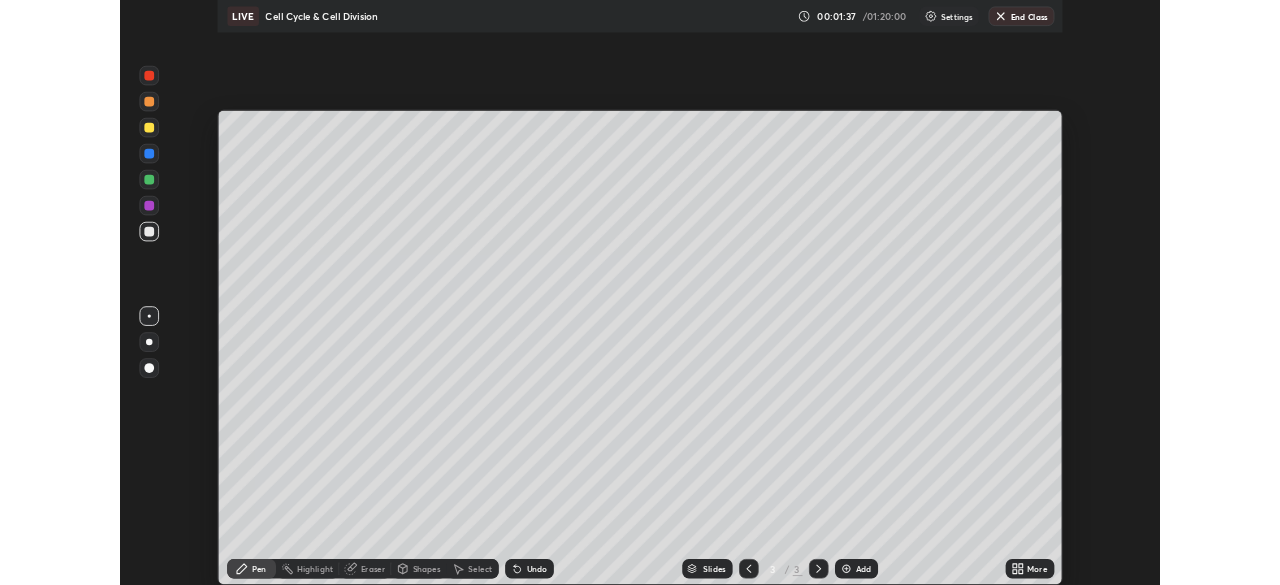 scroll, scrollTop: 585, scrollLeft: 1280, axis: both 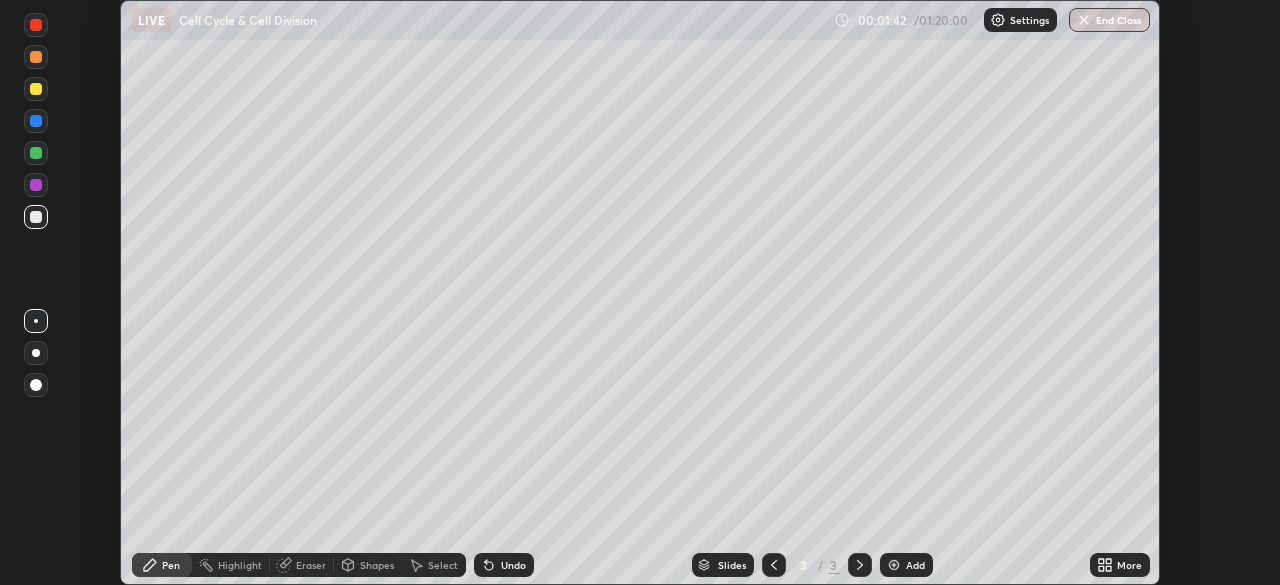 click on "More" at bounding box center (1120, 565) 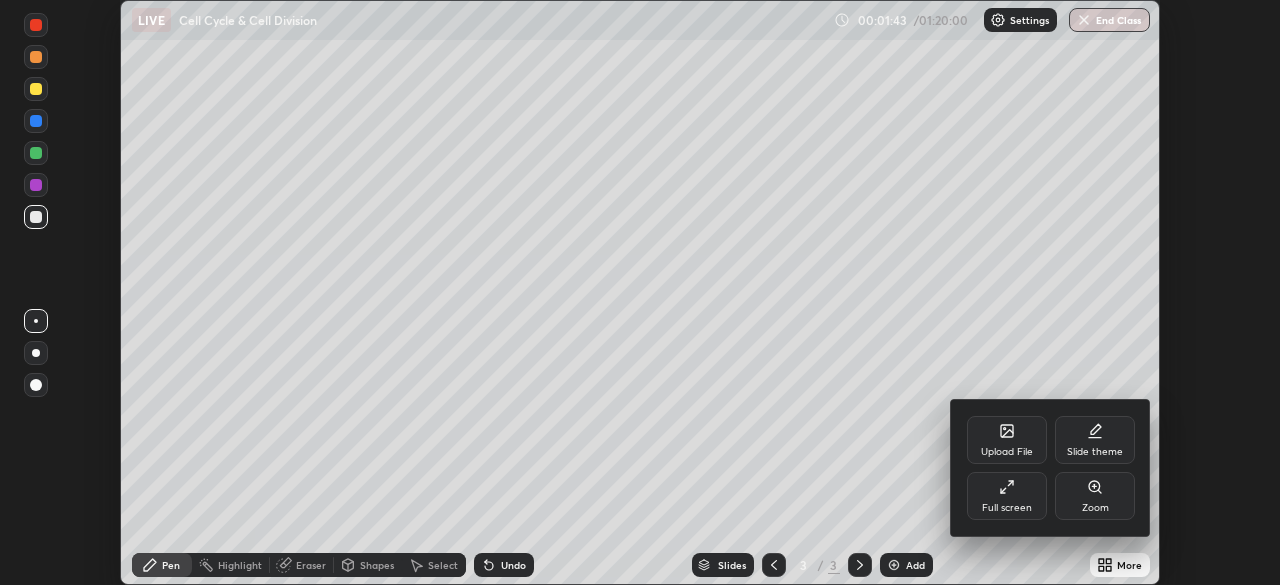 click on "Full screen" at bounding box center (1007, 496) 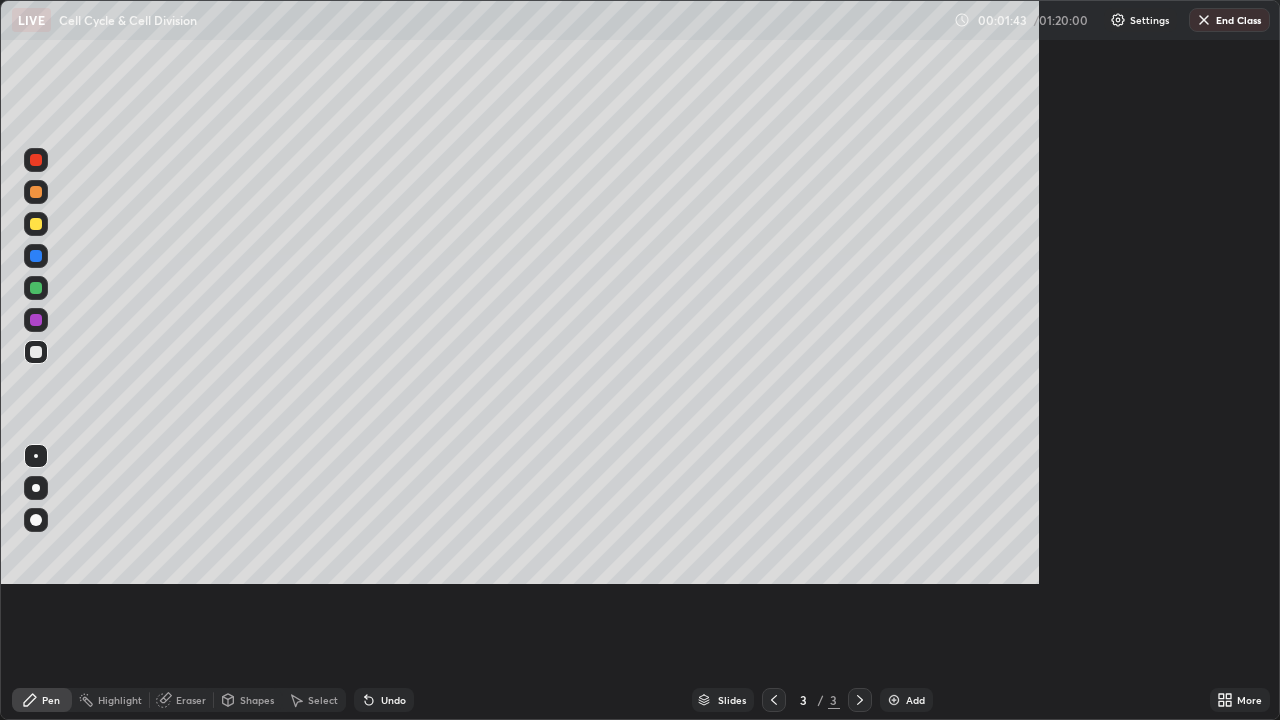 scroll, scrollTop: 99280, scrollLeft: 98720, axis: both 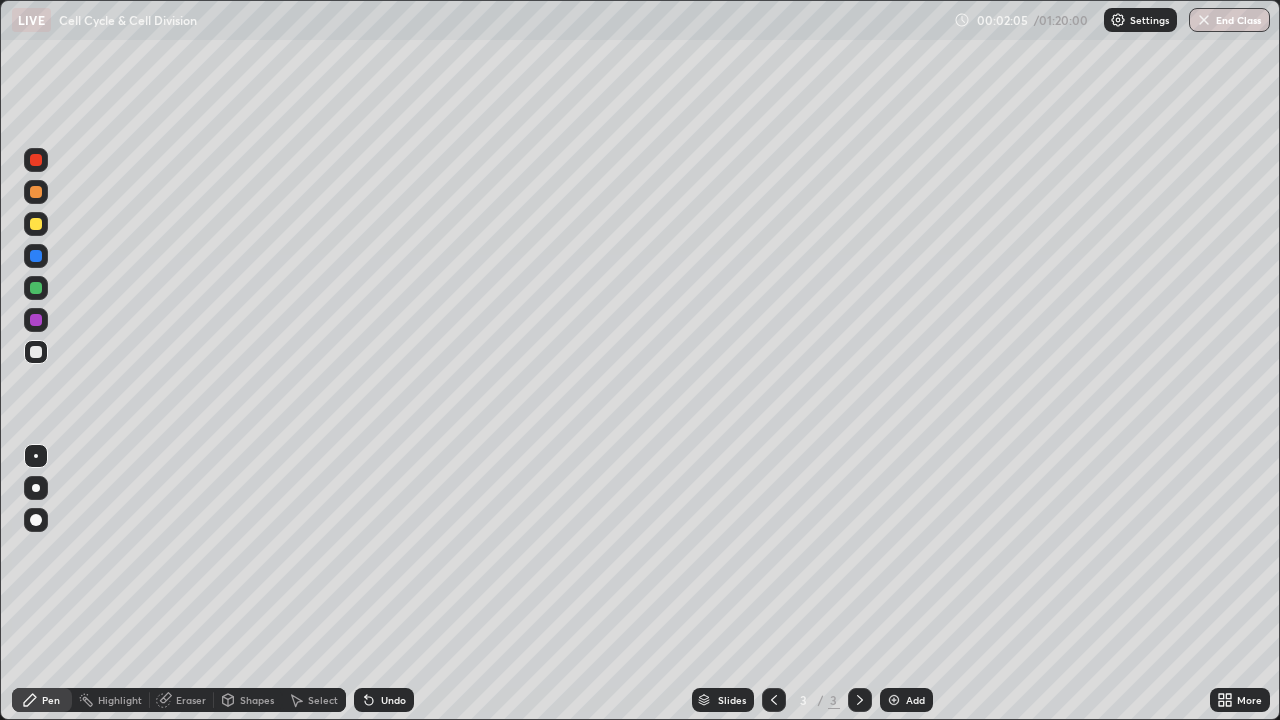 click at bounding box center (36, 288) 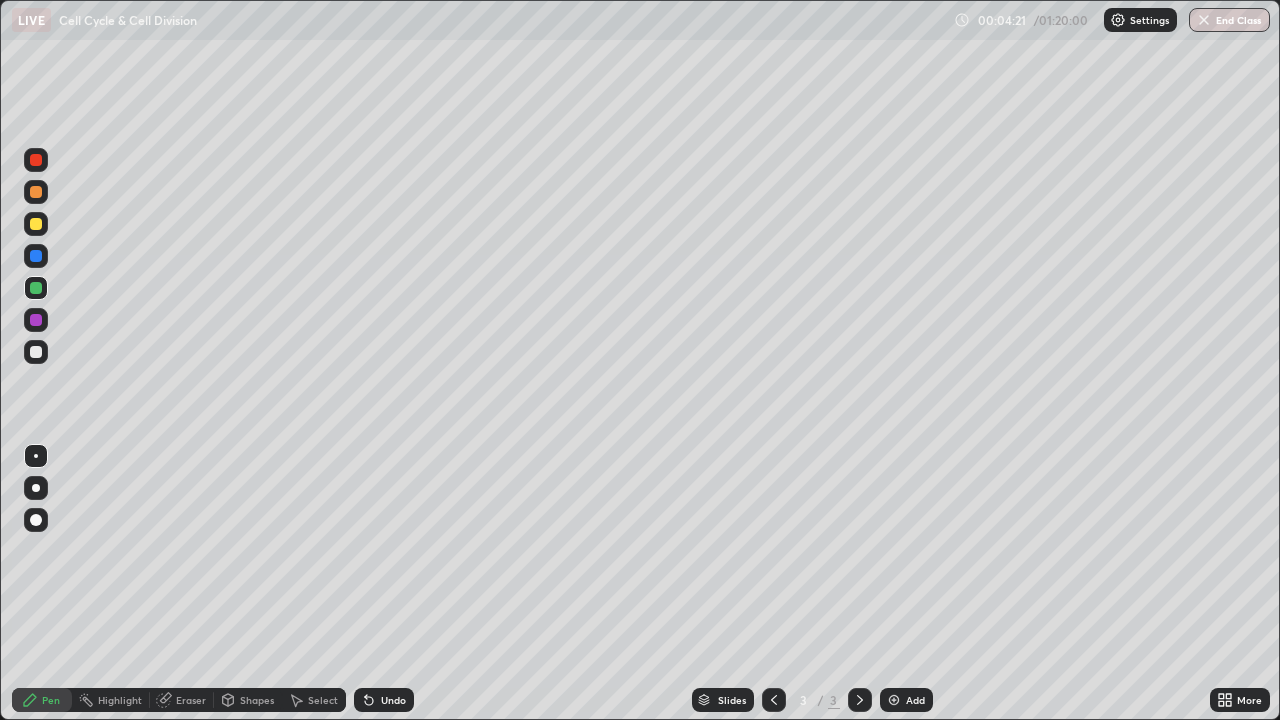 click at bounding box center (36, 352) 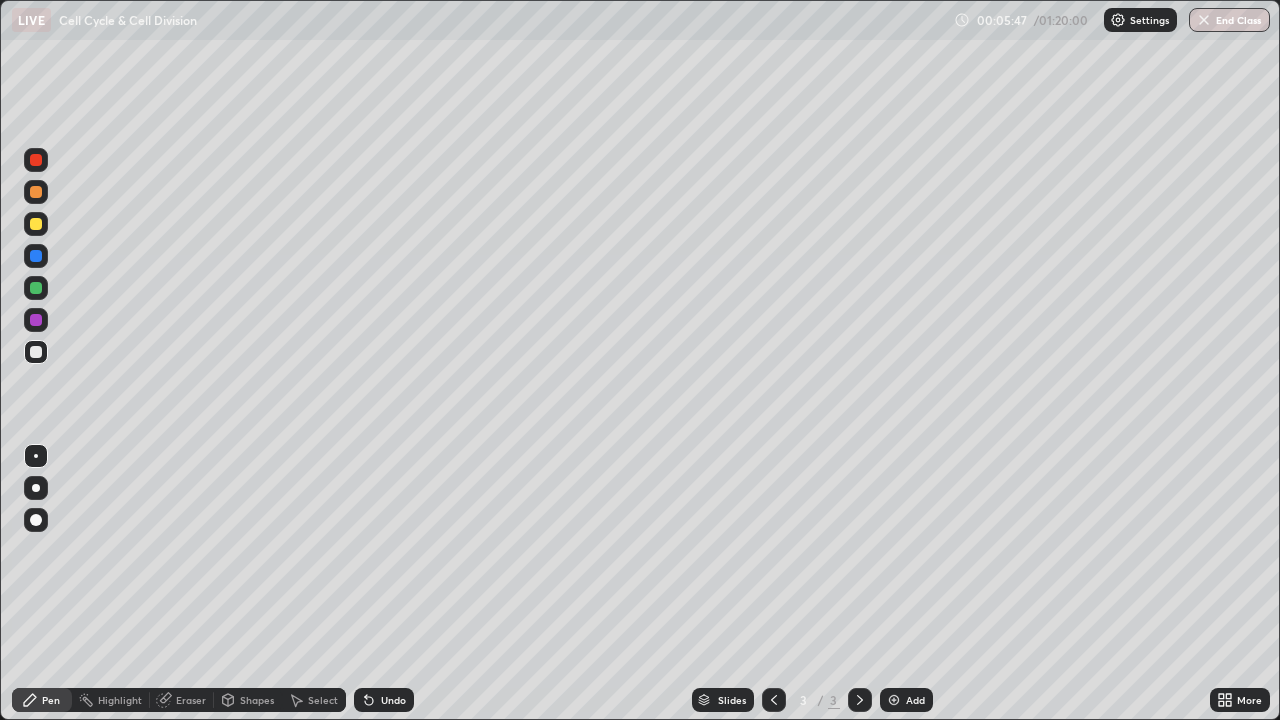 click on "Eraser" at bounding box center [191, 700] 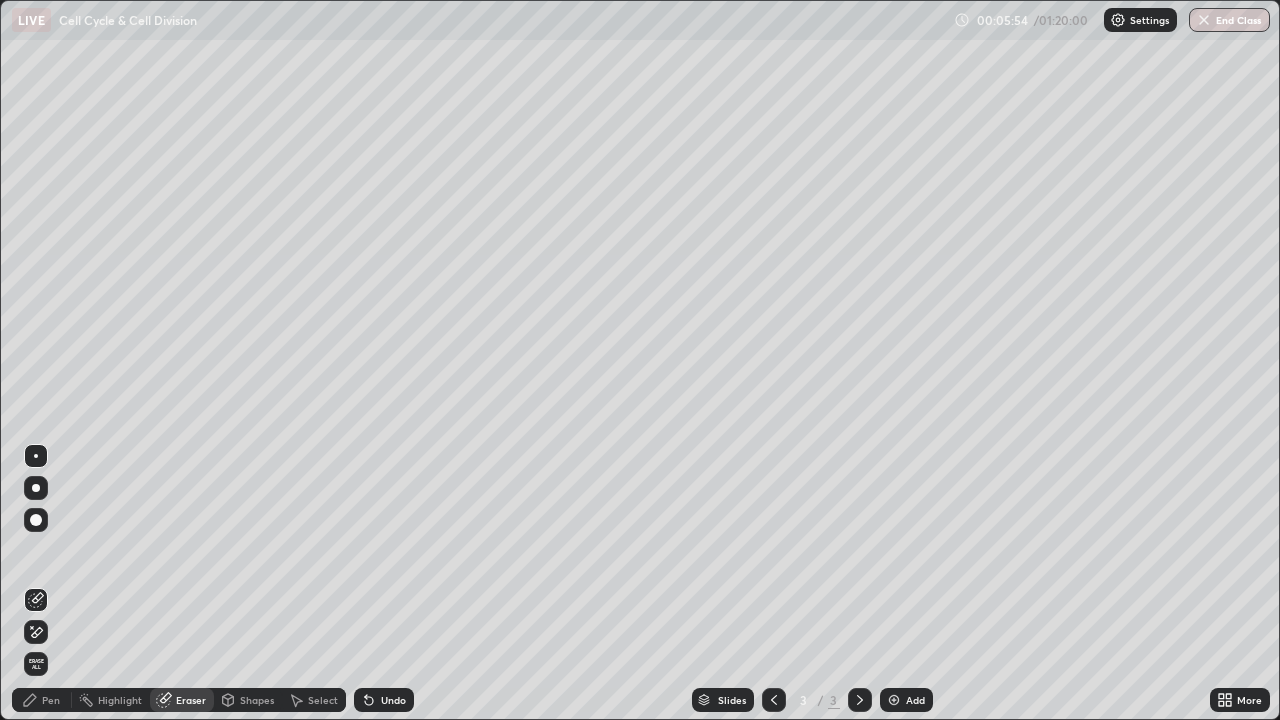 click on "Pen" at bounding box center [51, 700] 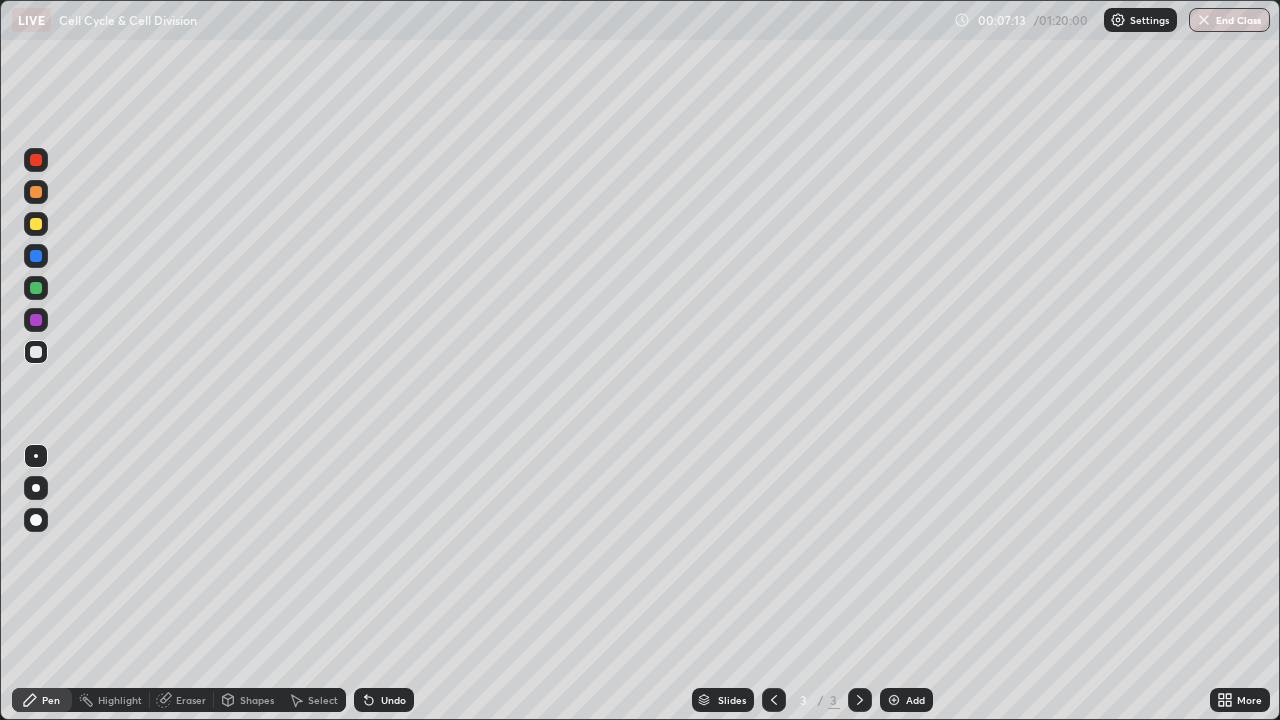 click at bounding box center (36, 224) 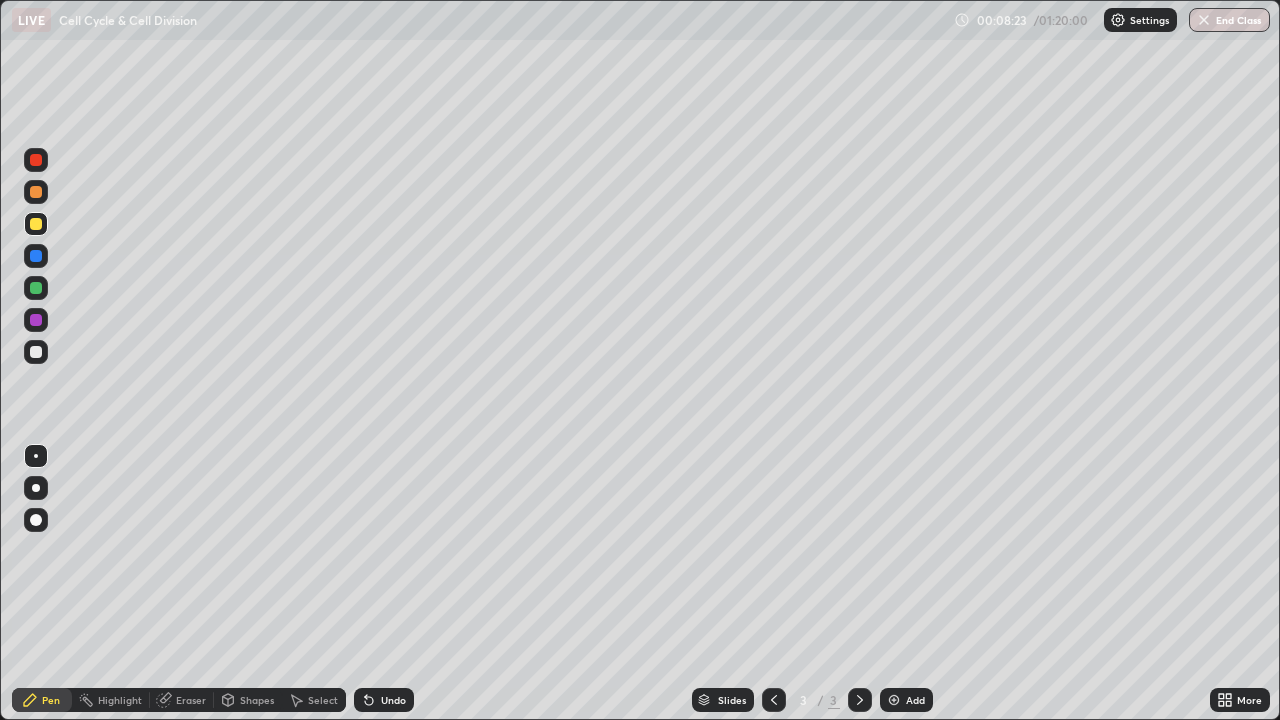 click on "Eraser" at bounding box center (191, 700) 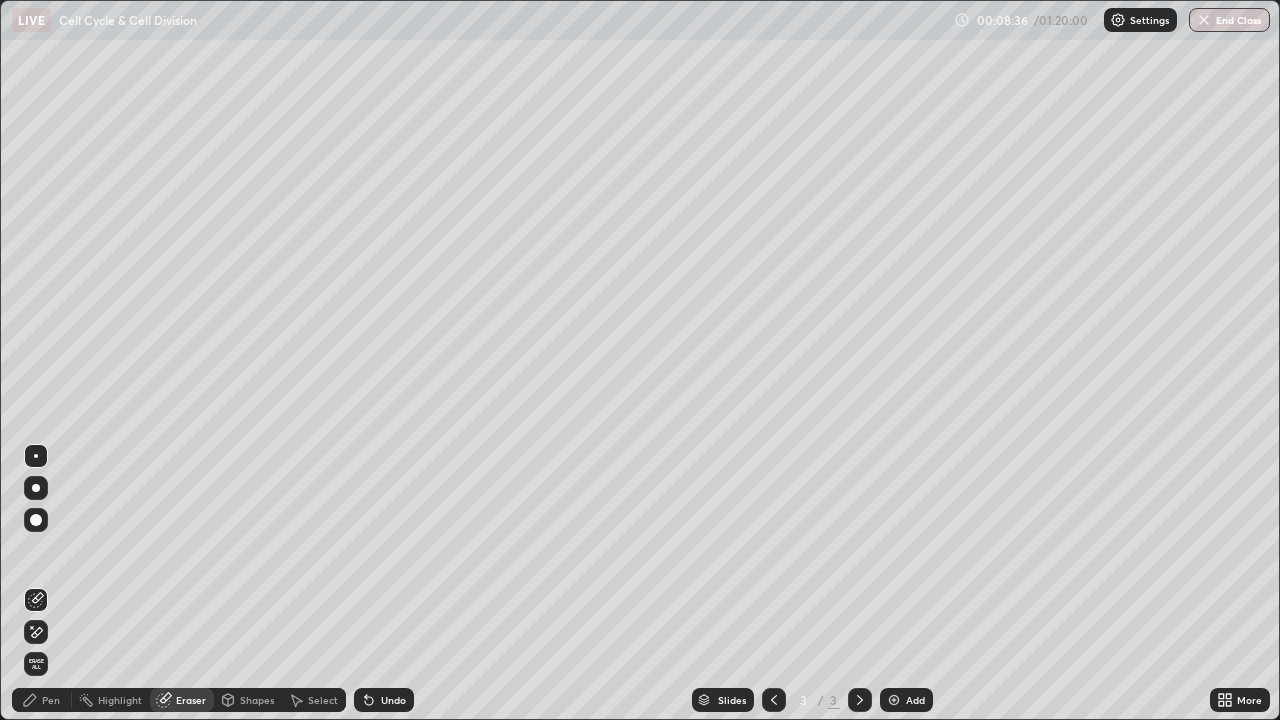 click on "Pen" at bounding box center (51, 700) 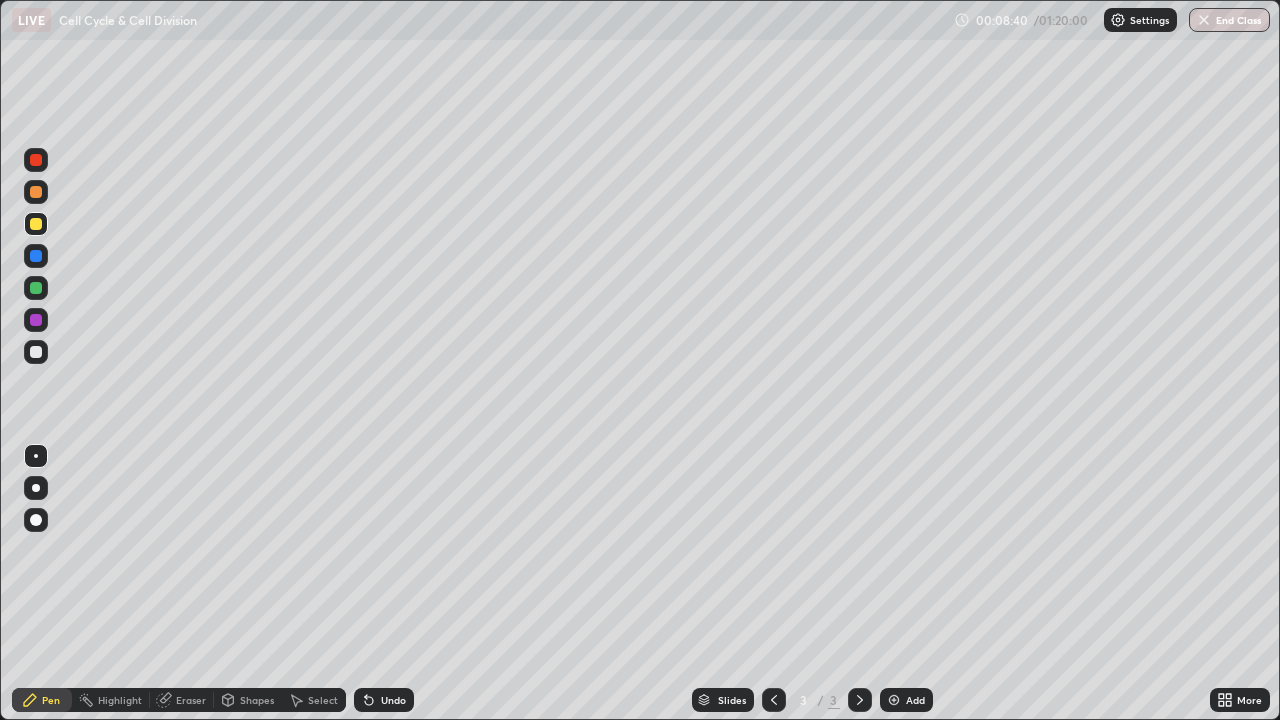 click on "Eraser" at bounding box center (191, 700) 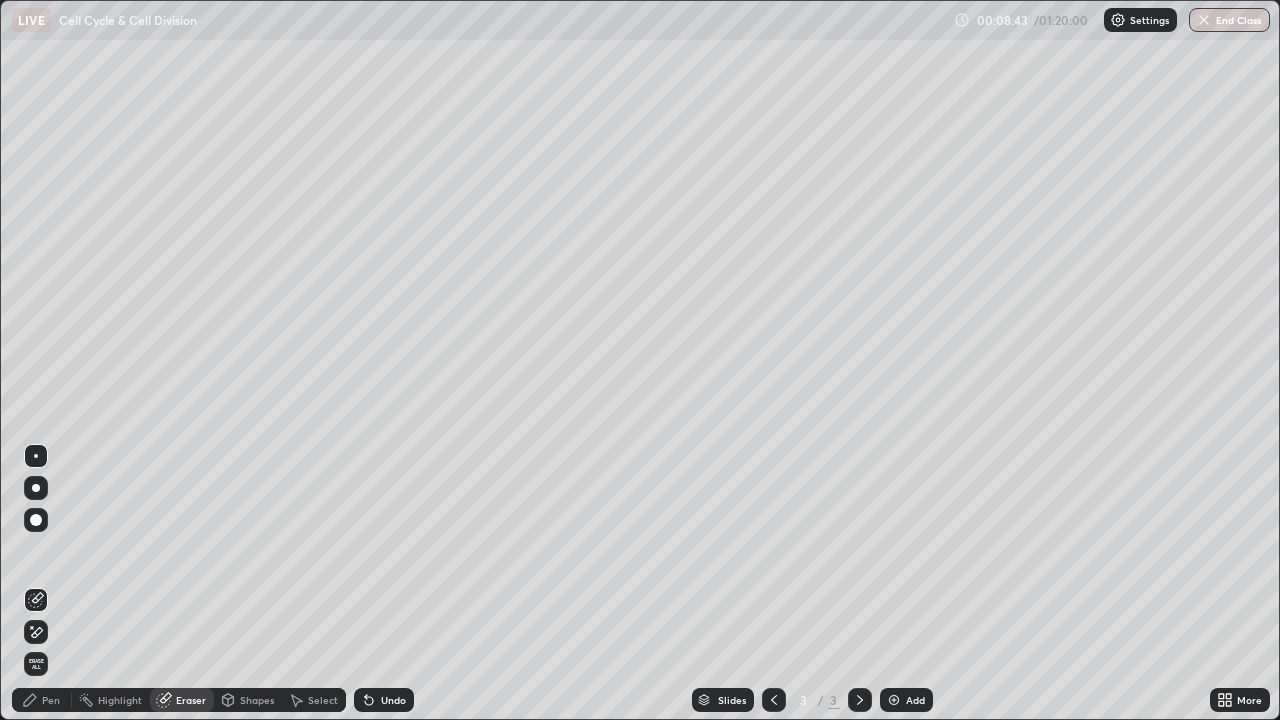 click on "Pen" at bounding box center (51, 700) 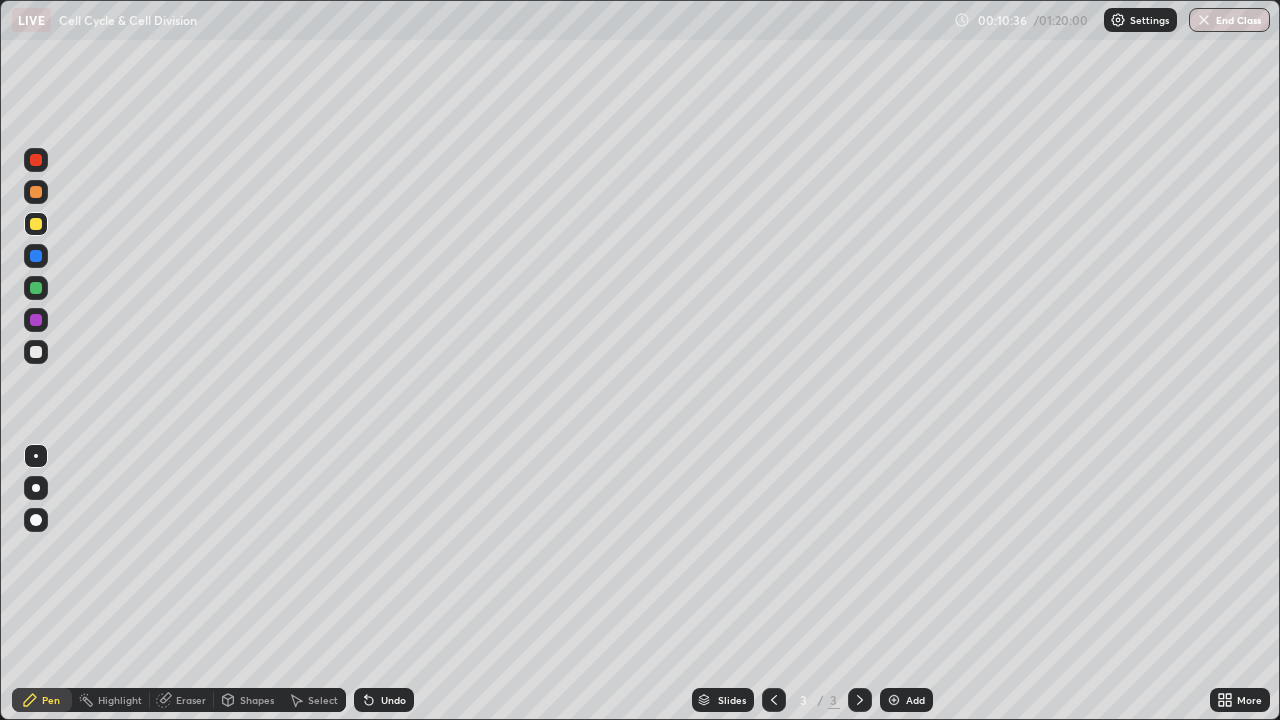 click at bounding box center [36, 288] 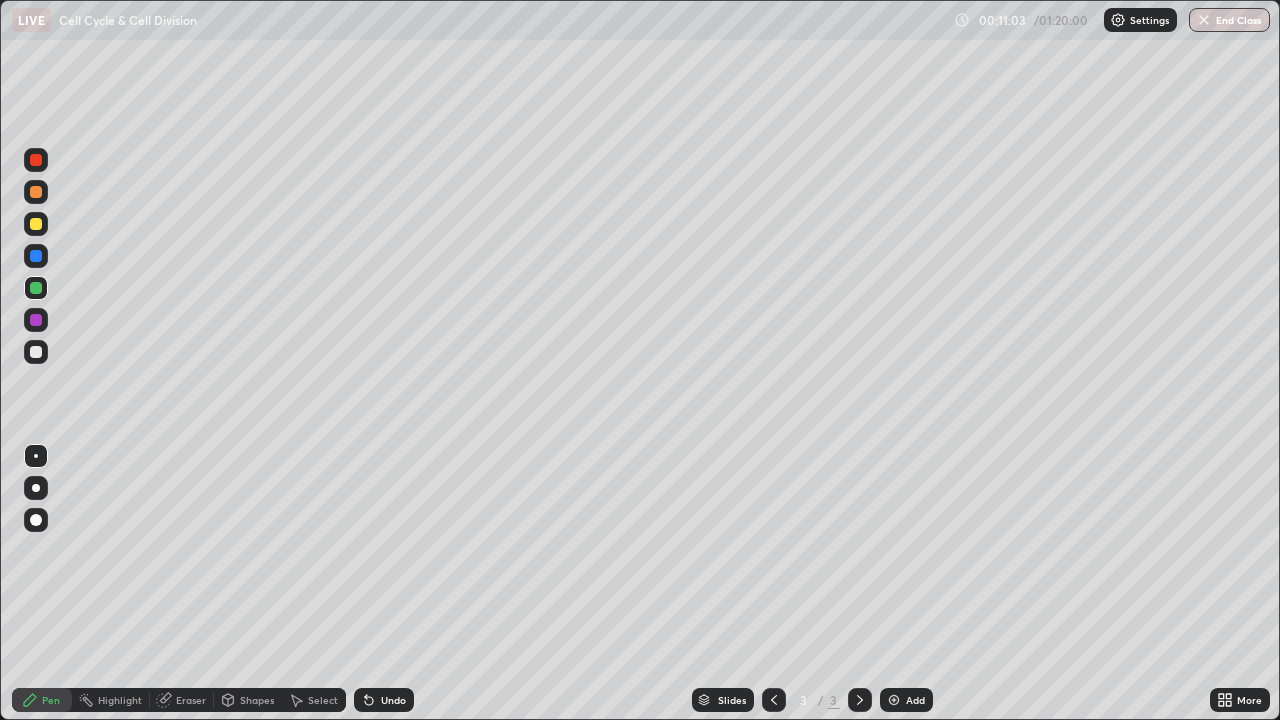 click at bounding box center (36, 224) 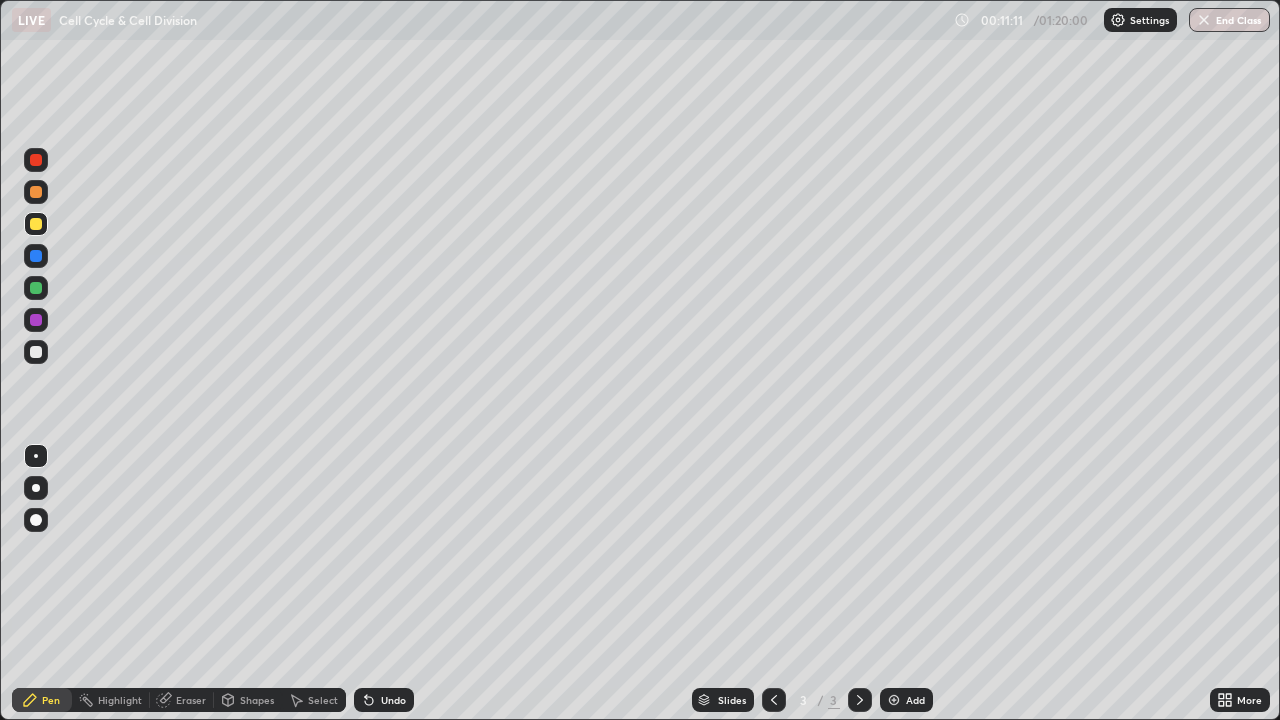 click on "Eraser" at bounding box center (191, 700) 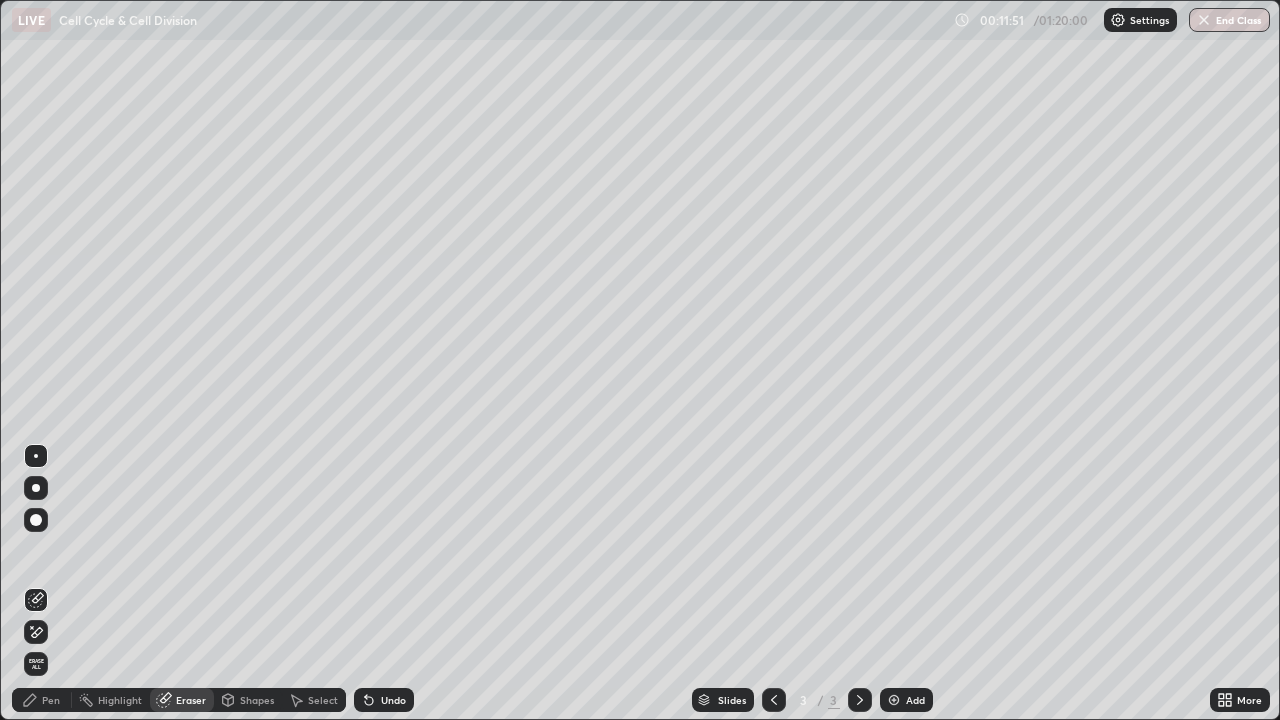 click on "Pen" at bounding box center [51, 700] 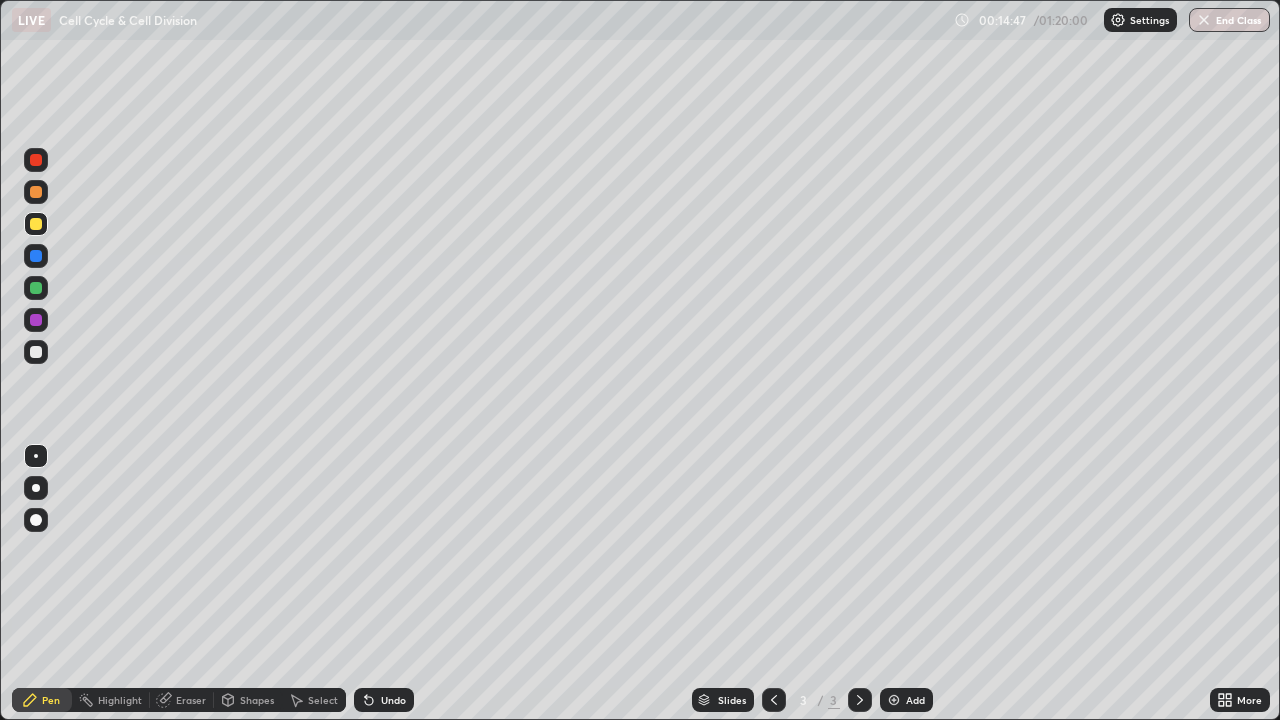 click at bounding box center [36, 352] 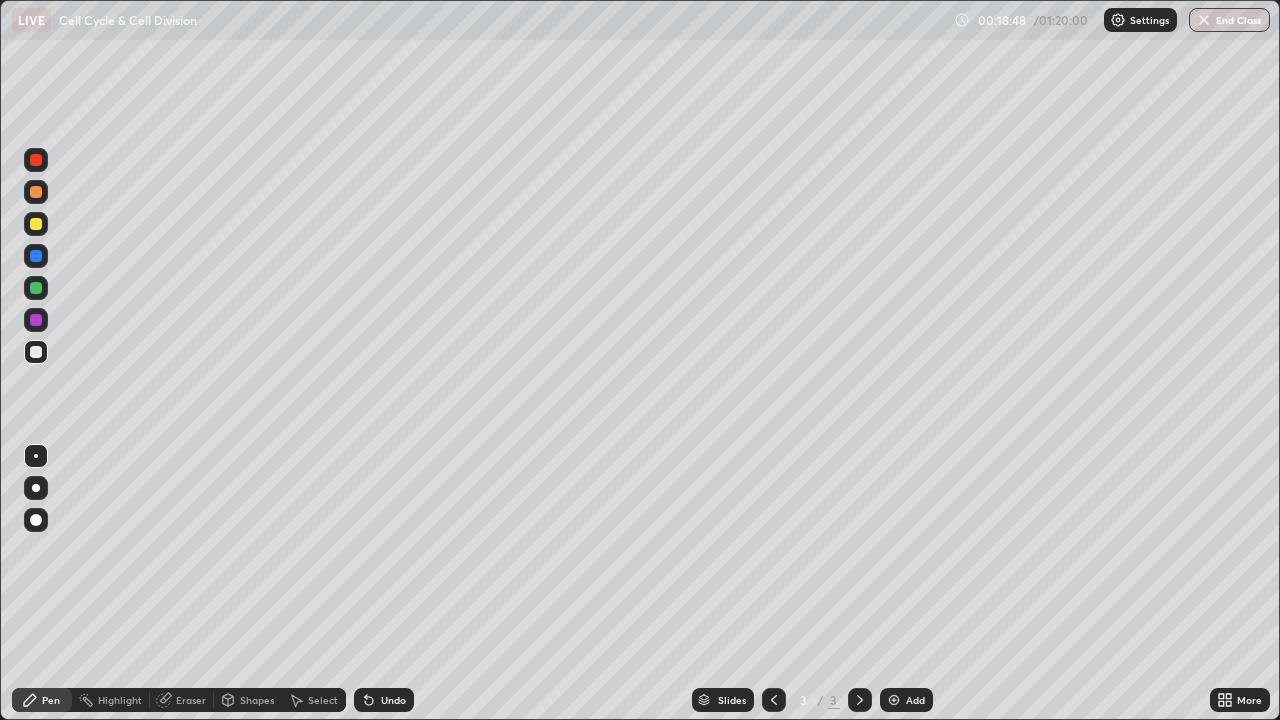 click at bounding box center [36, 224] 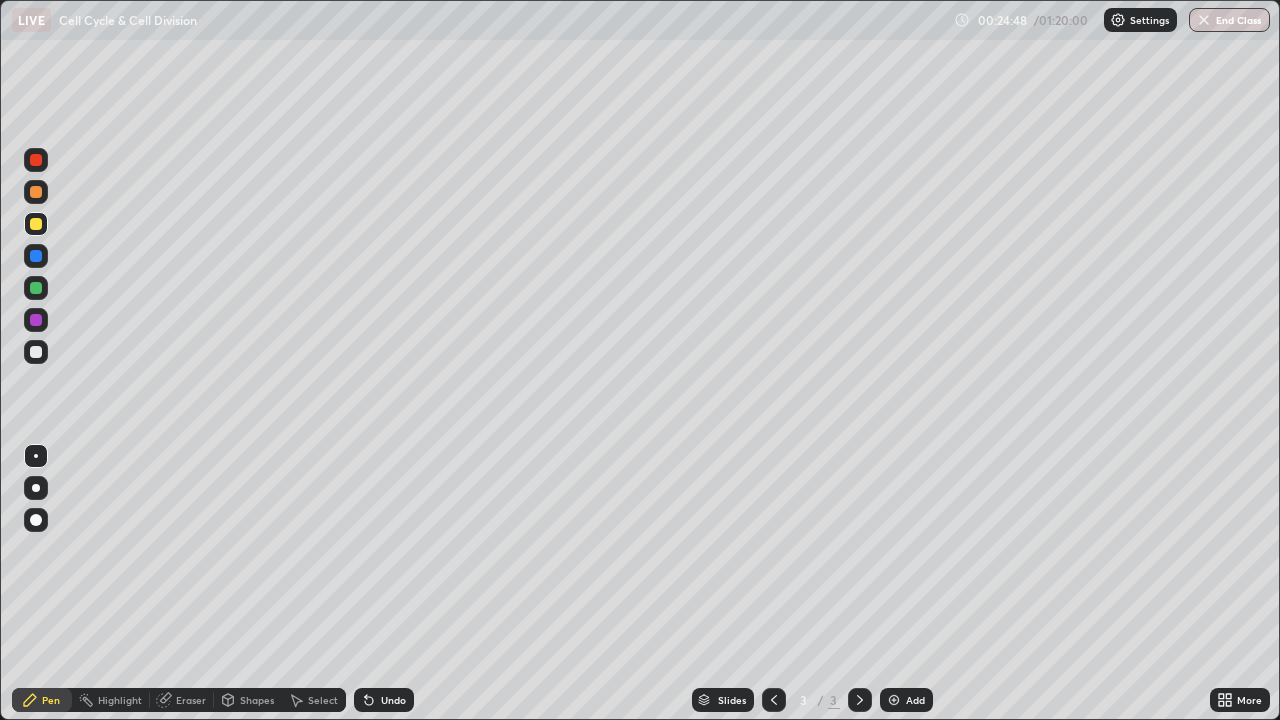 click at bounding box center (36, 352) 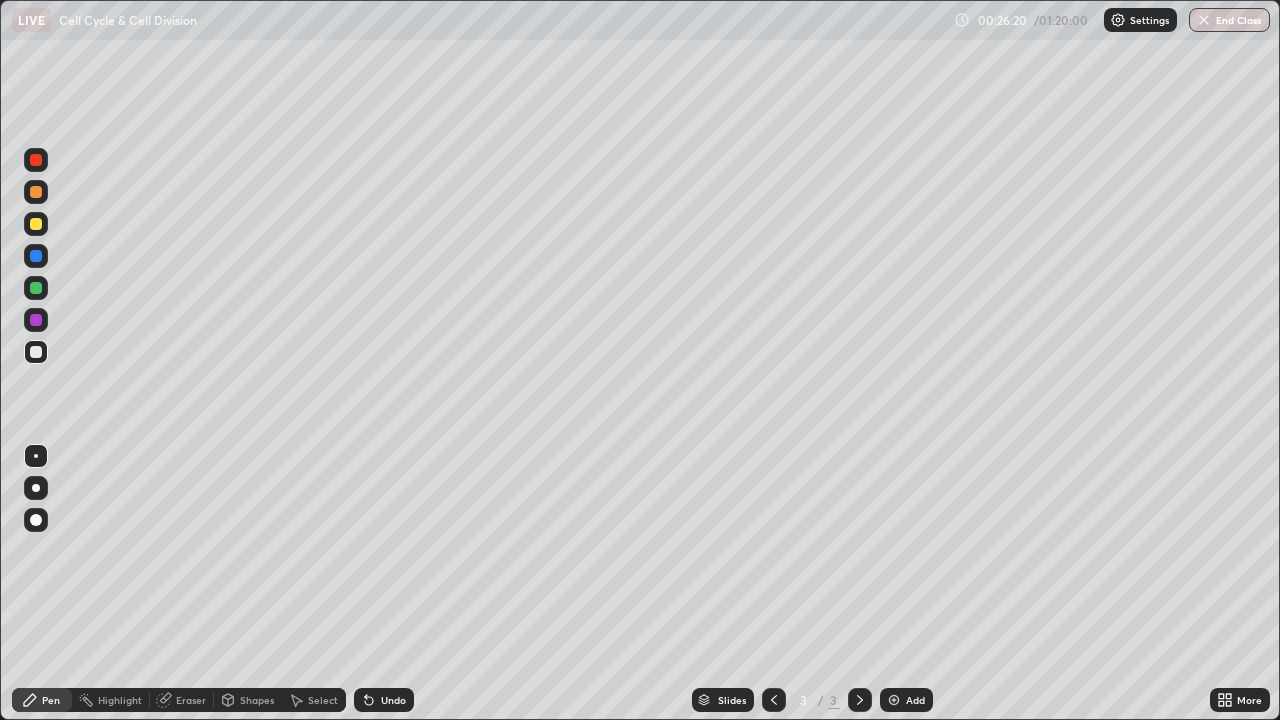 click at bounding box center (36, 288) 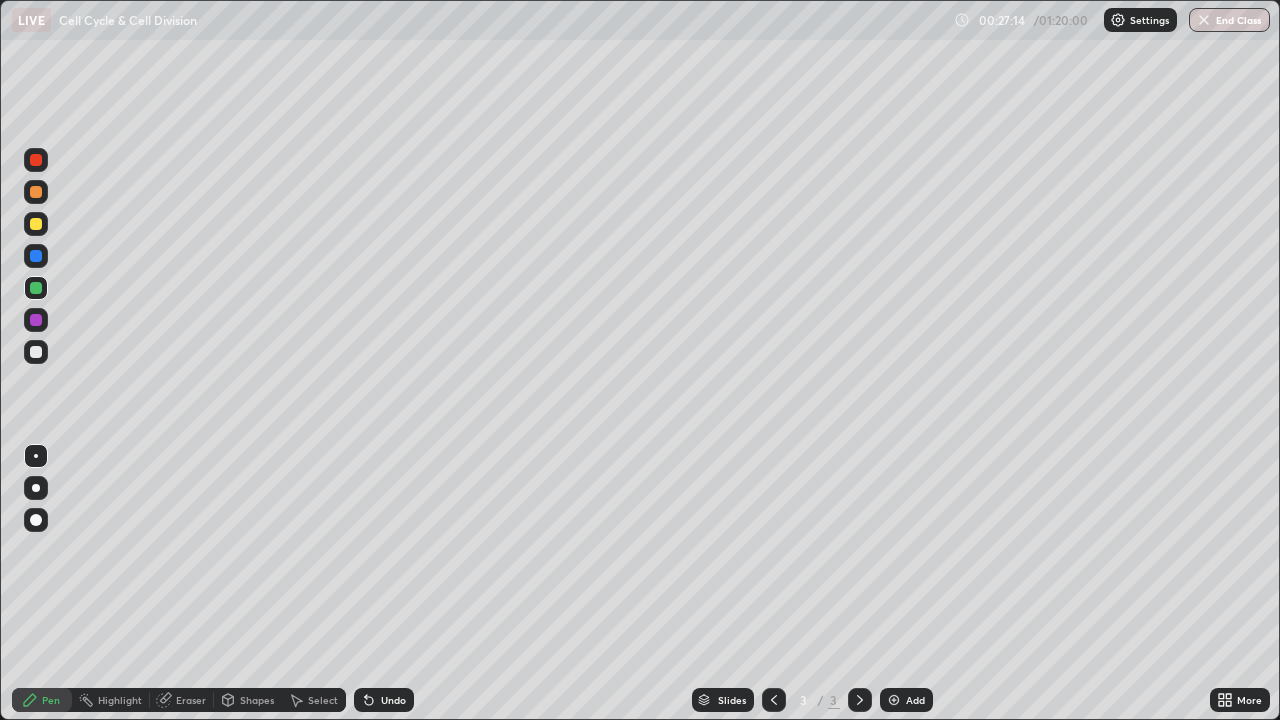 click on "Eraser" at bounding box center (191, 700) 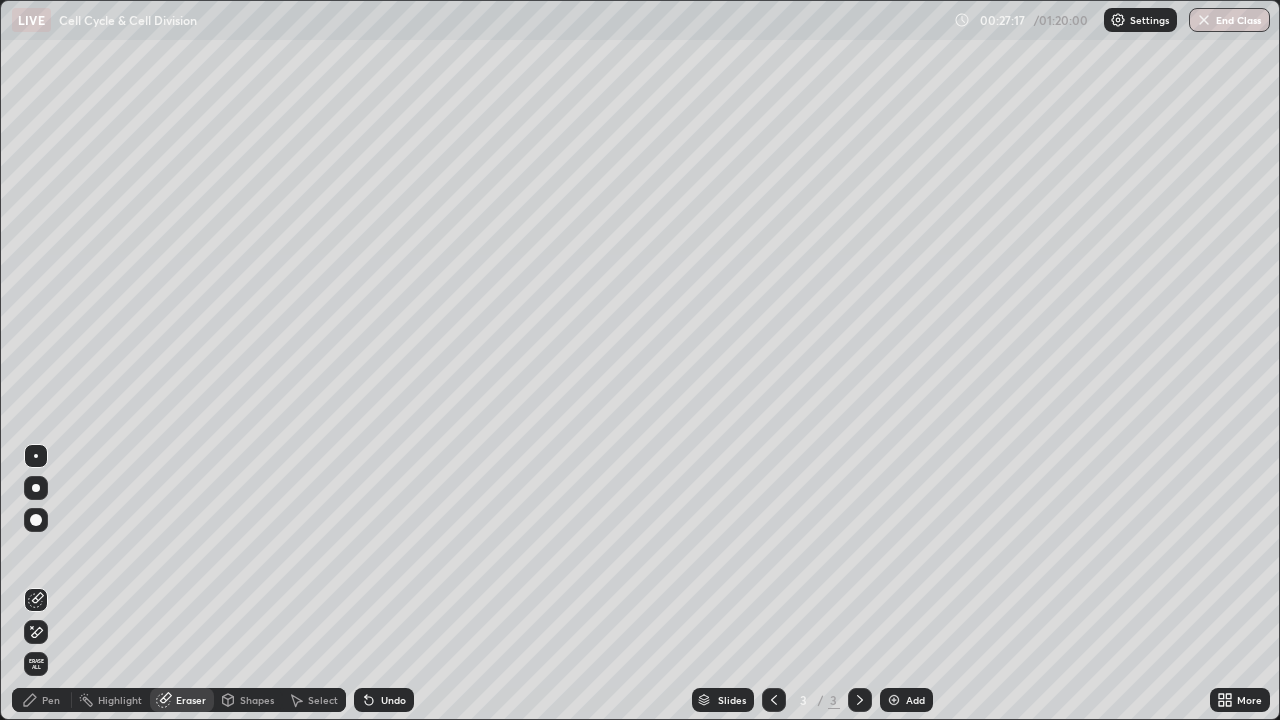 click on "Pen" at bounding box center [42, 700] 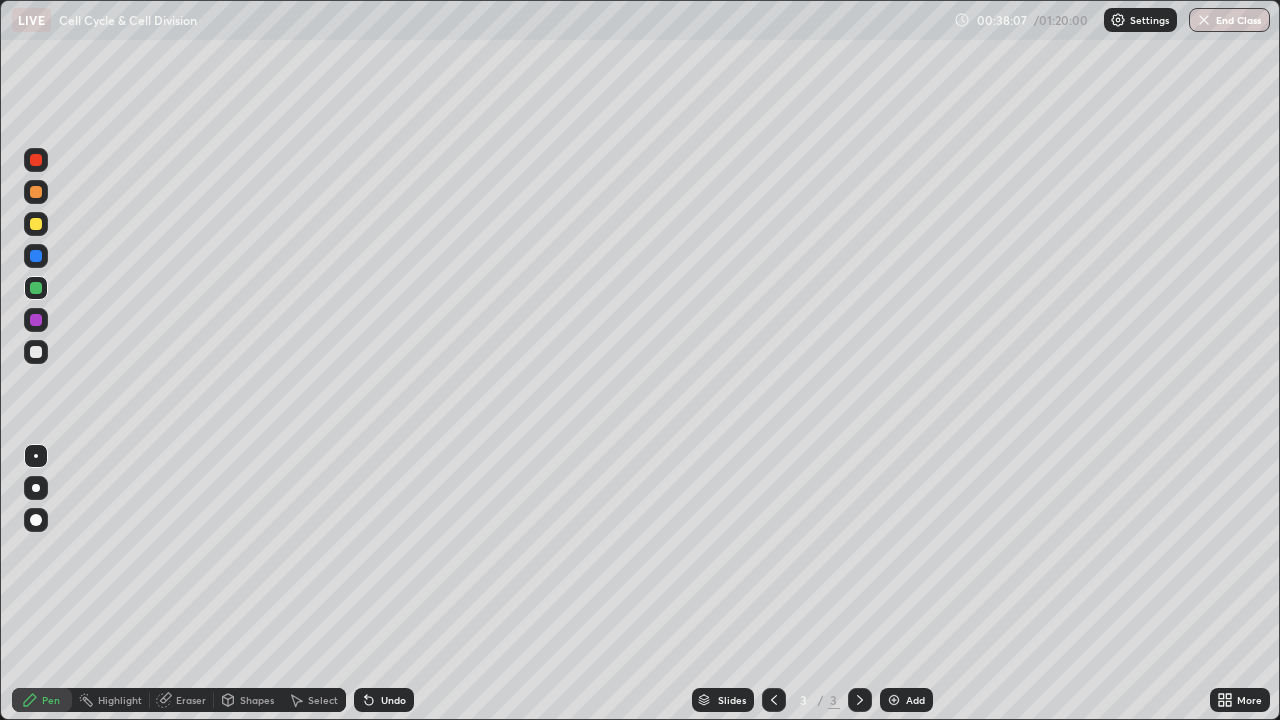 click at bounding box center [894, 700] 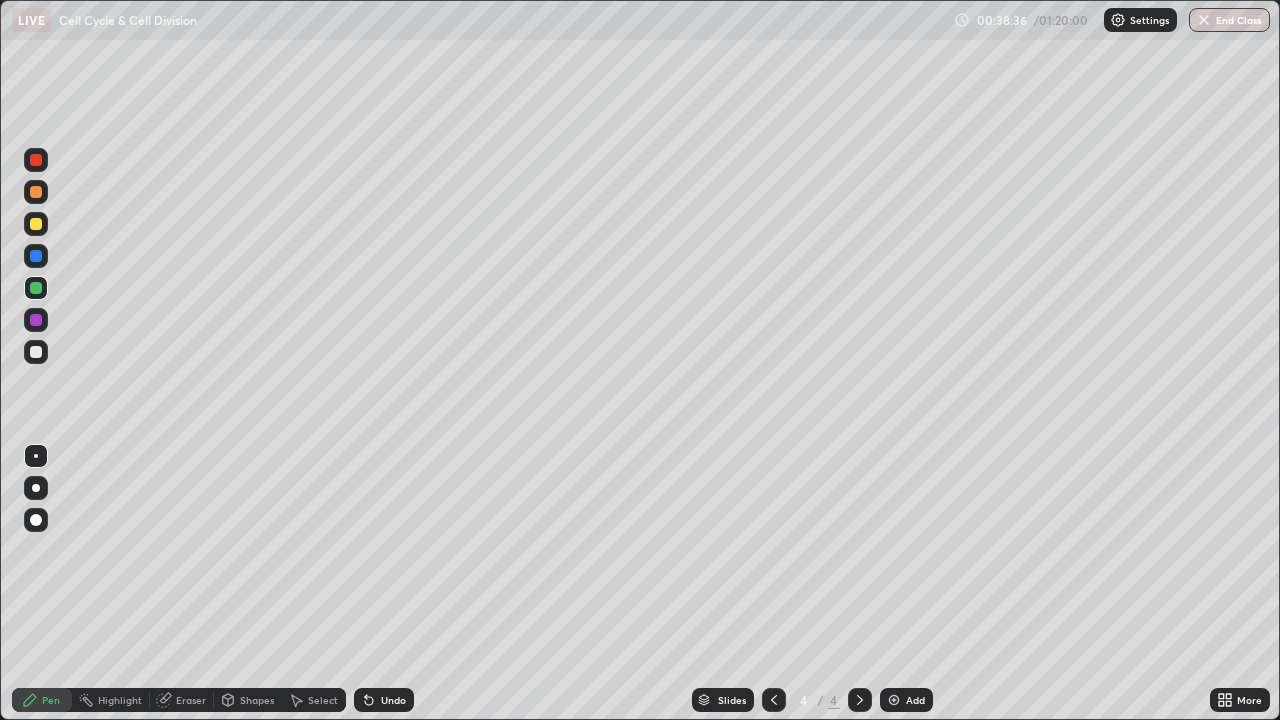 click at bounding box center (36, 352) 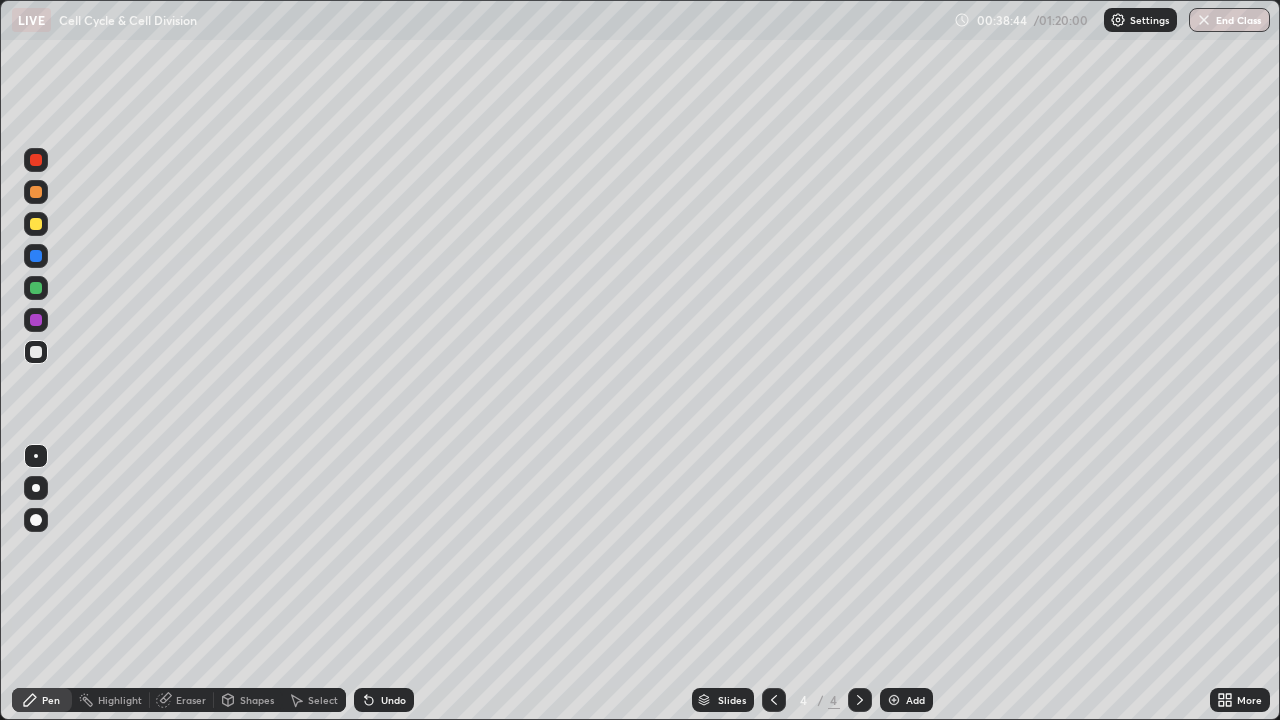 click at bounding box center [36, 224] 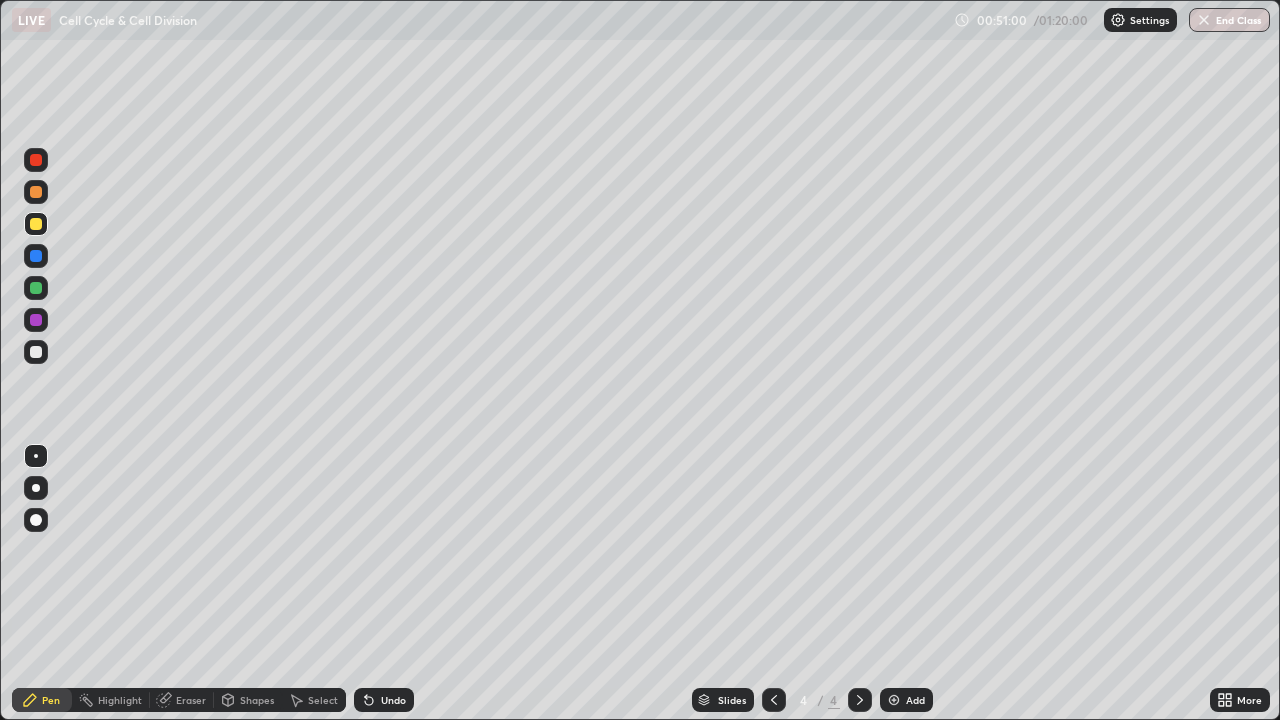 click on "Eraser" at bounding box center (182, 700) 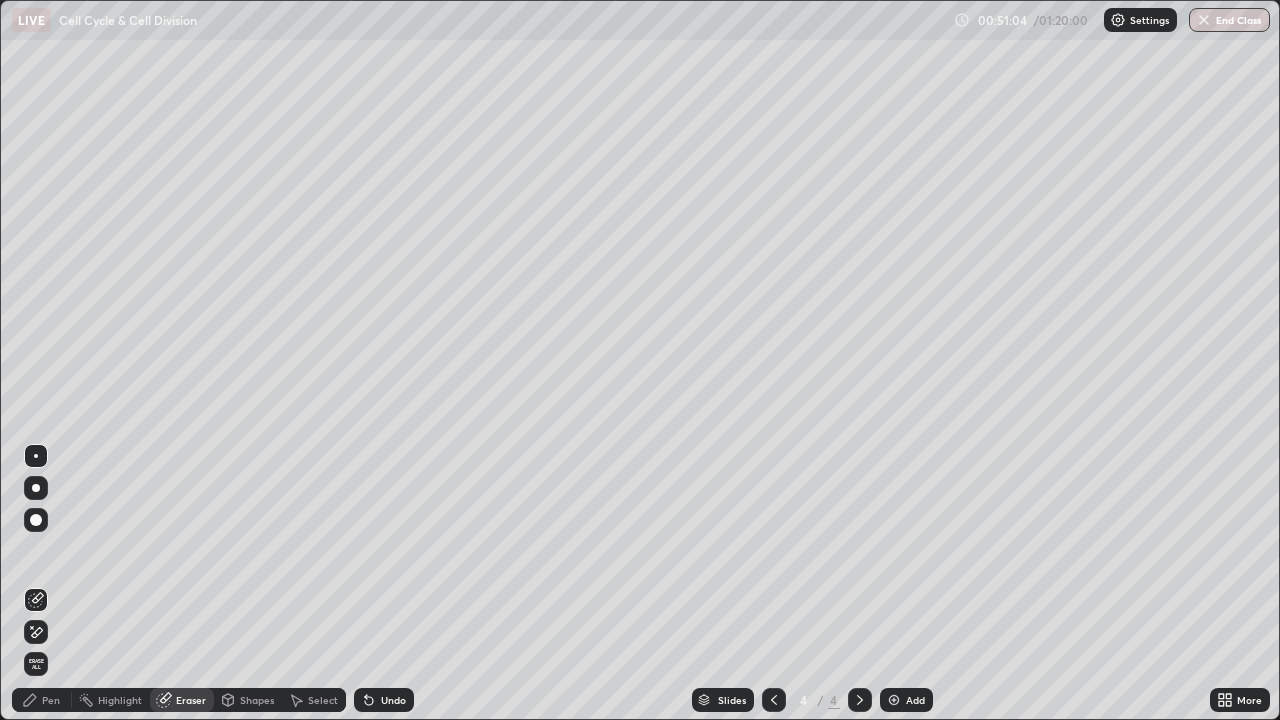 click on "Pen" at bounding box center [51, 700] 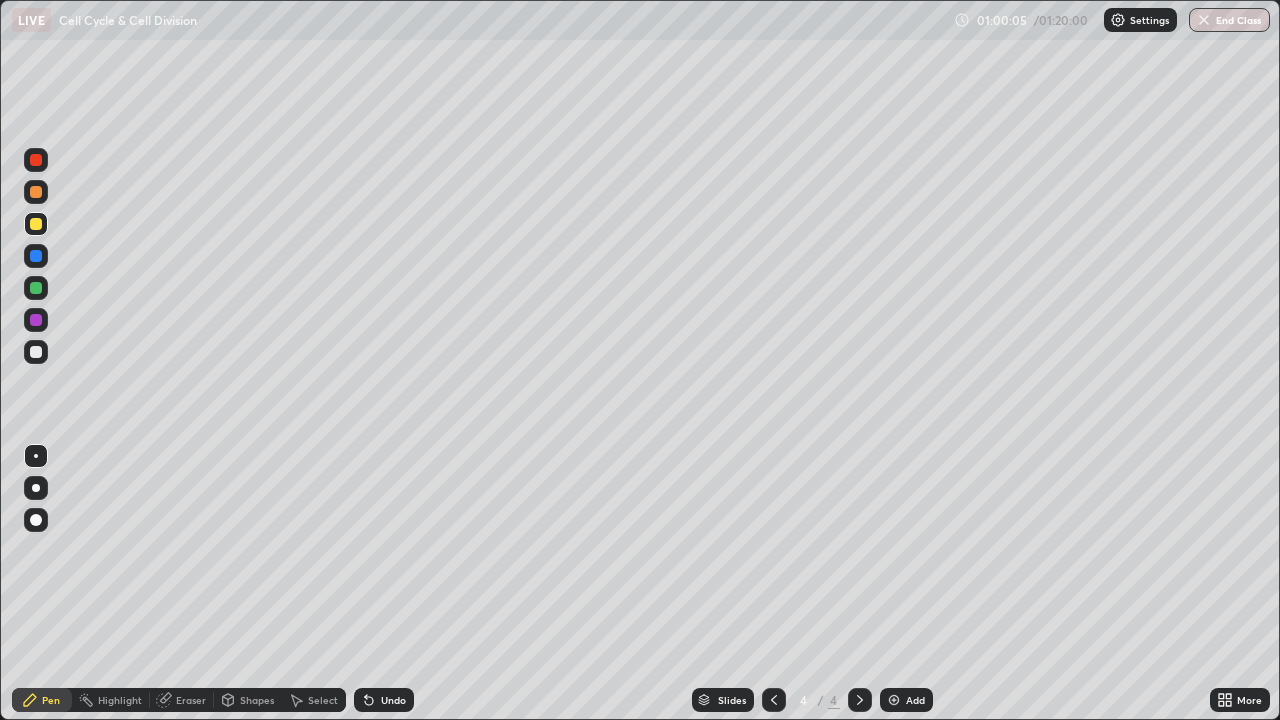 click 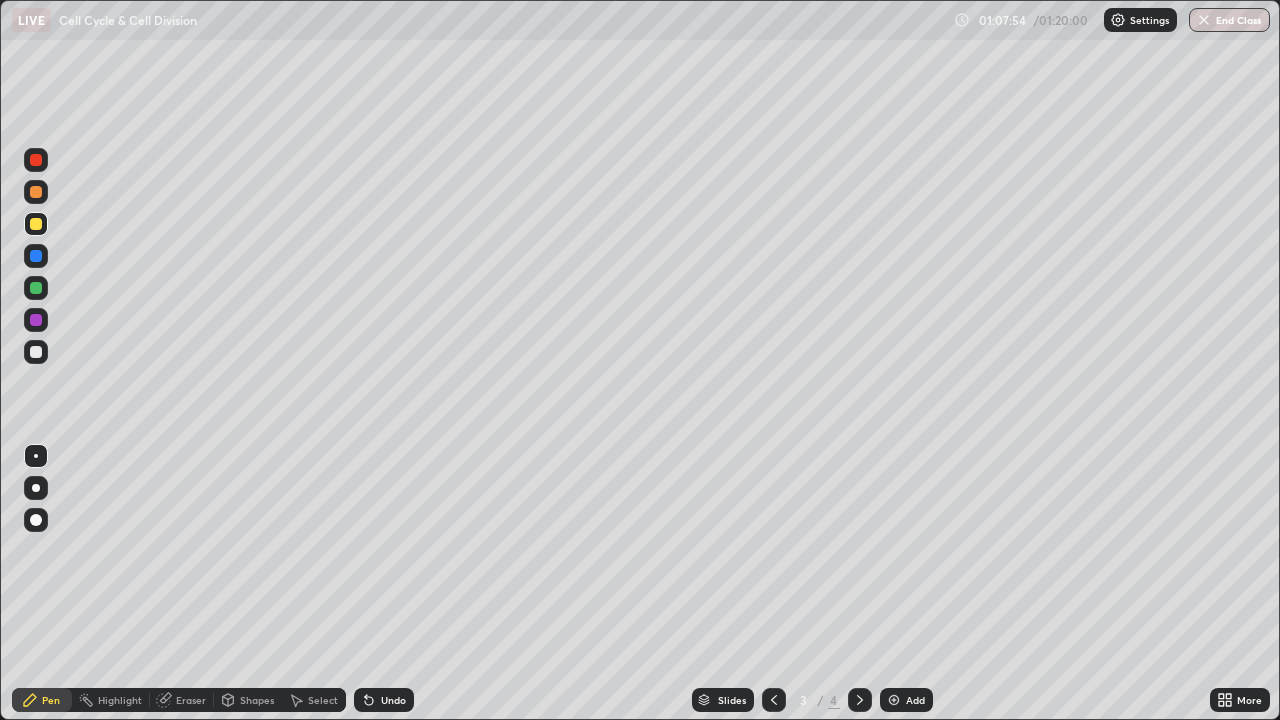 click on "End Class" at bounding box center [1229, 20] 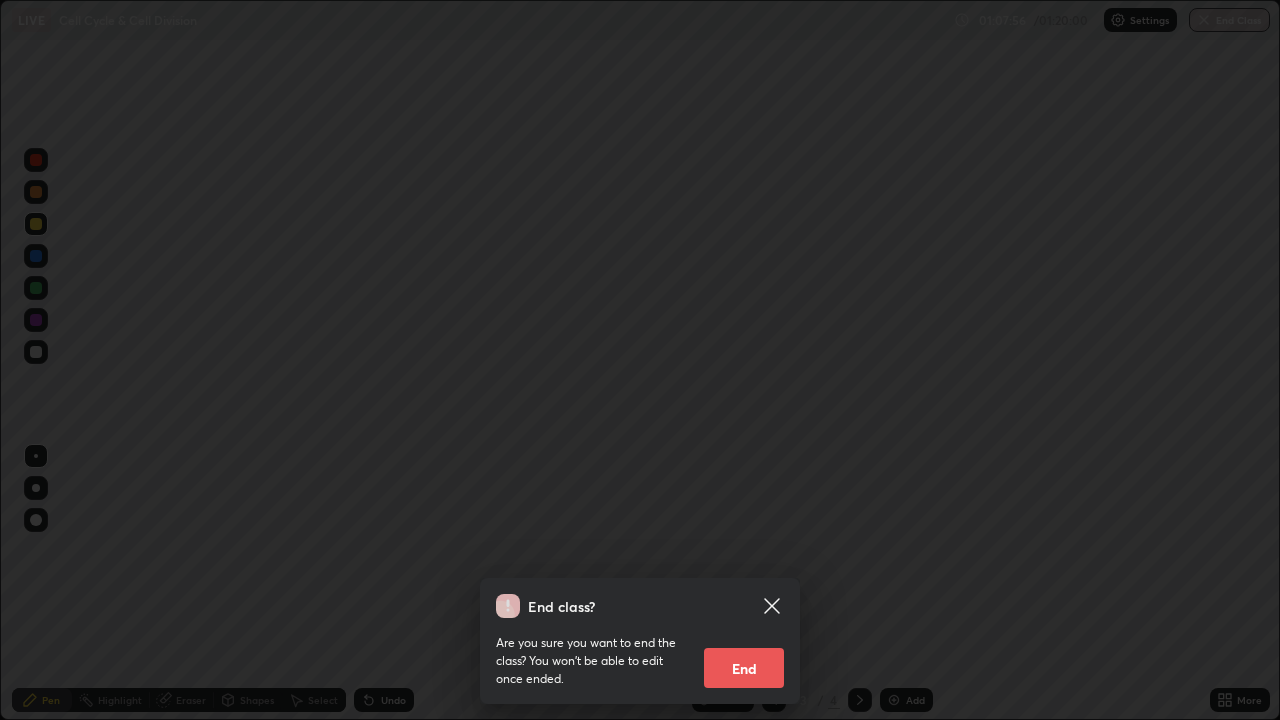 click on "End" at bounding box center (744, 668) 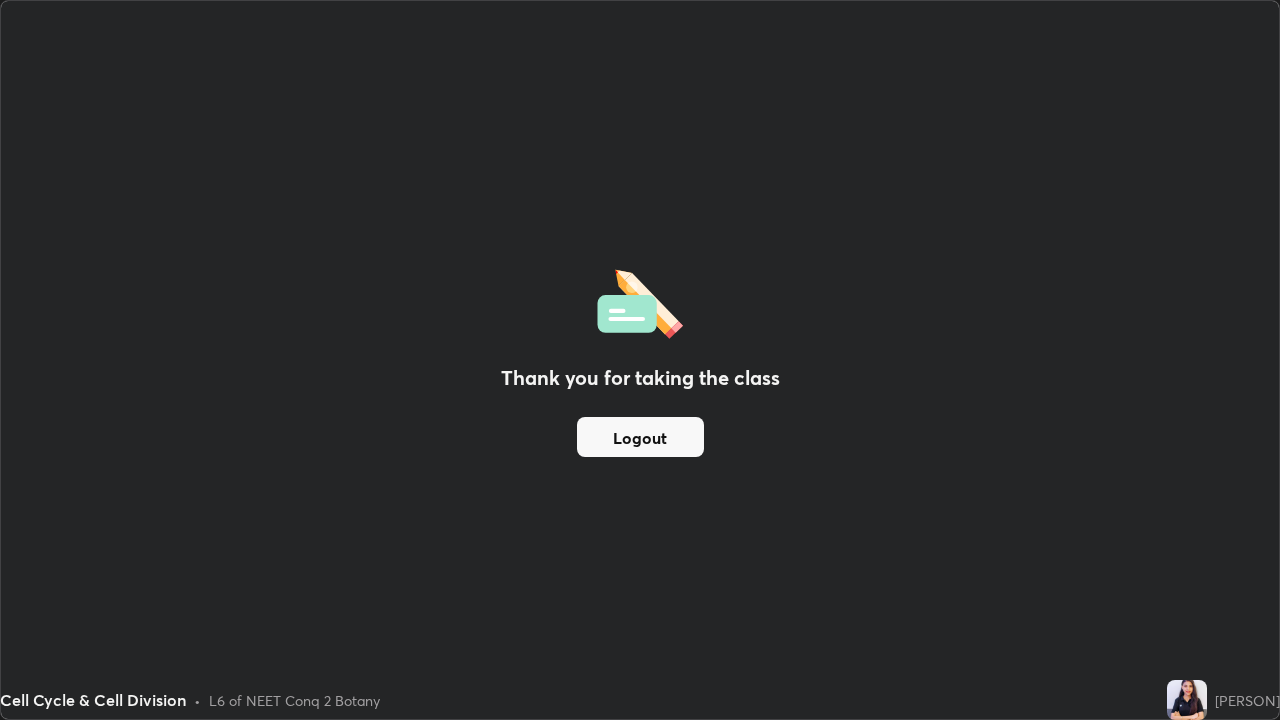 click on "Cell Cycle & Cell Division • L6 of NEET Conq 2 Botany [PERSON]" at bounding box center (640, 700) 